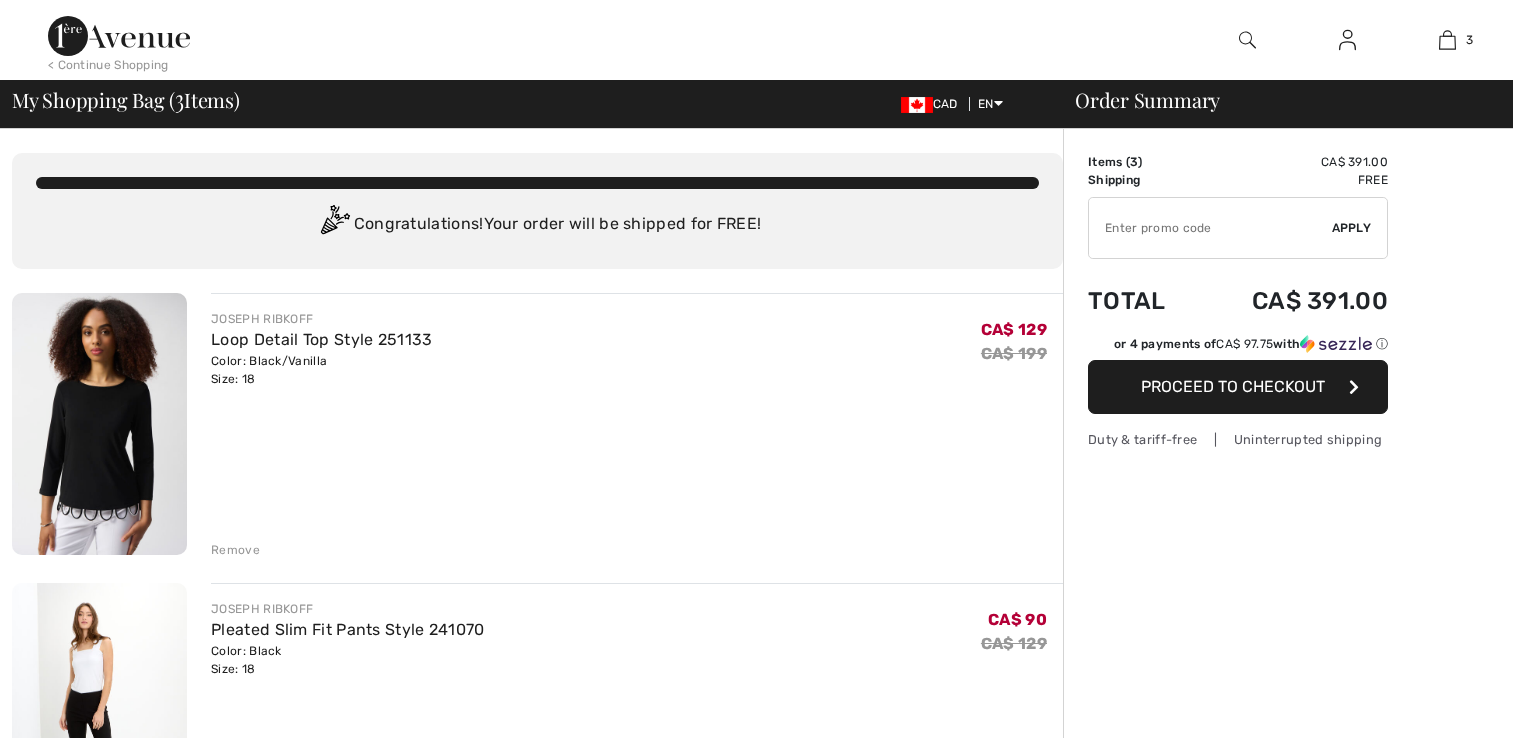 scroll, scrollTop: 0, scrollLeft: 0, axis: both 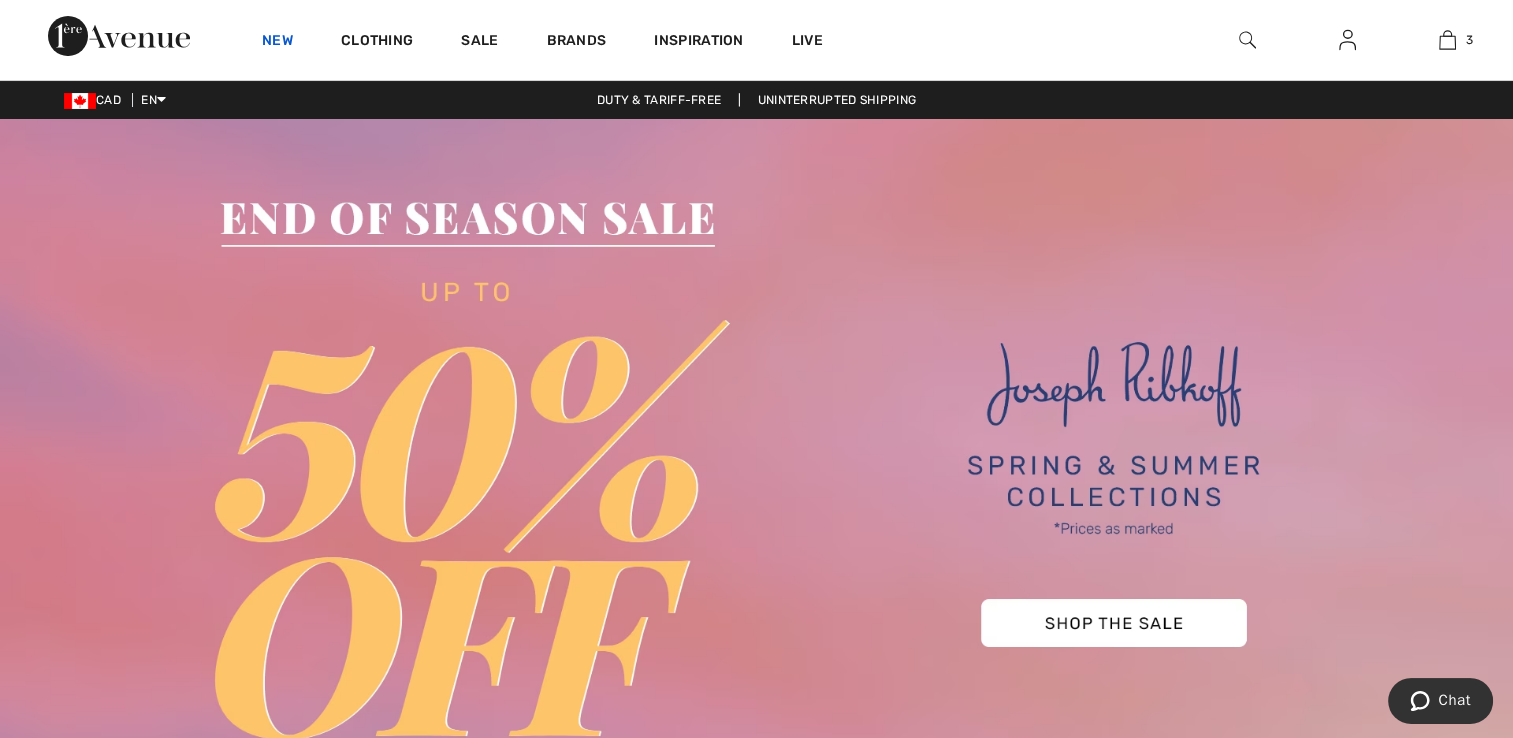 click on "New" at bounding box center (277, 42) 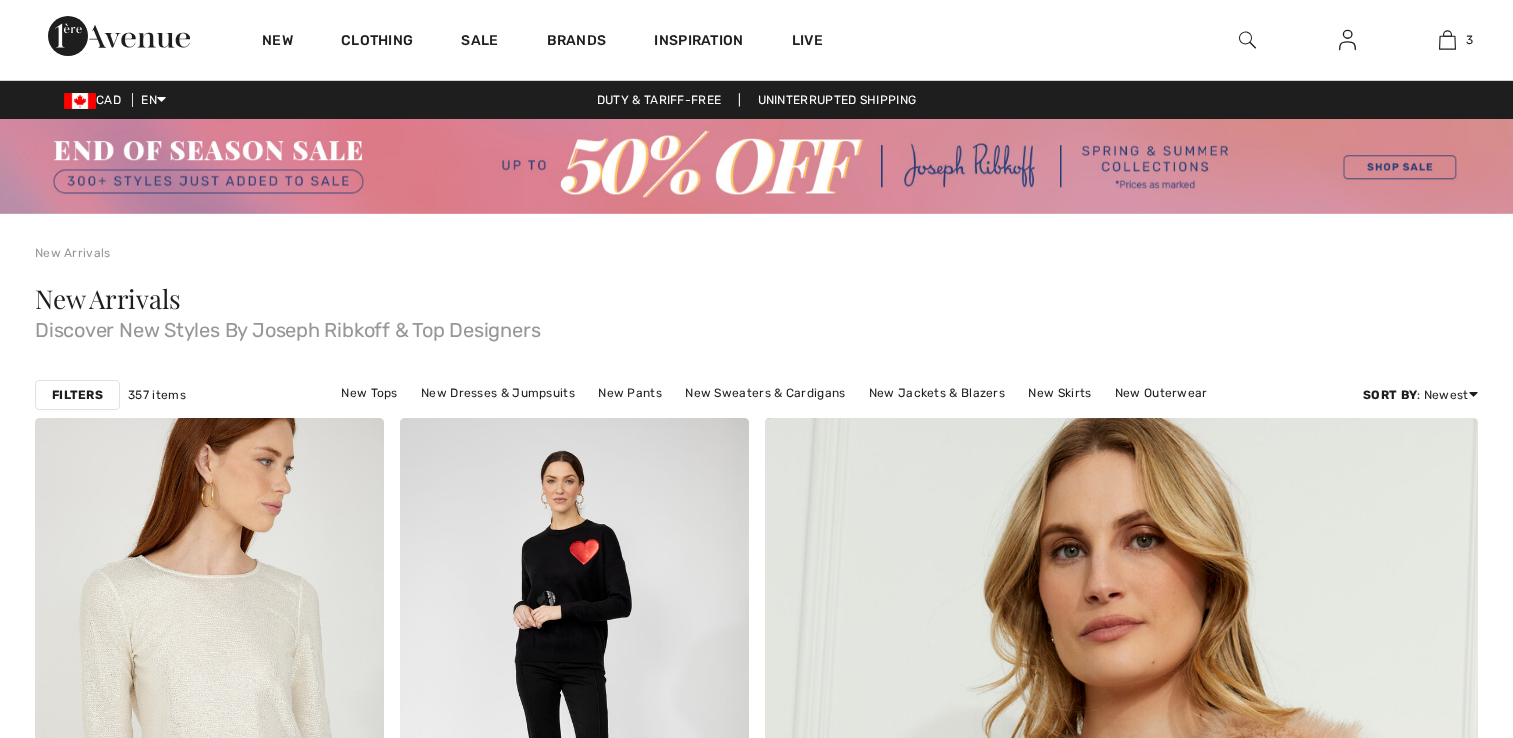 scroll, scrollTop: 0, scrollLeft: 0, axis: both 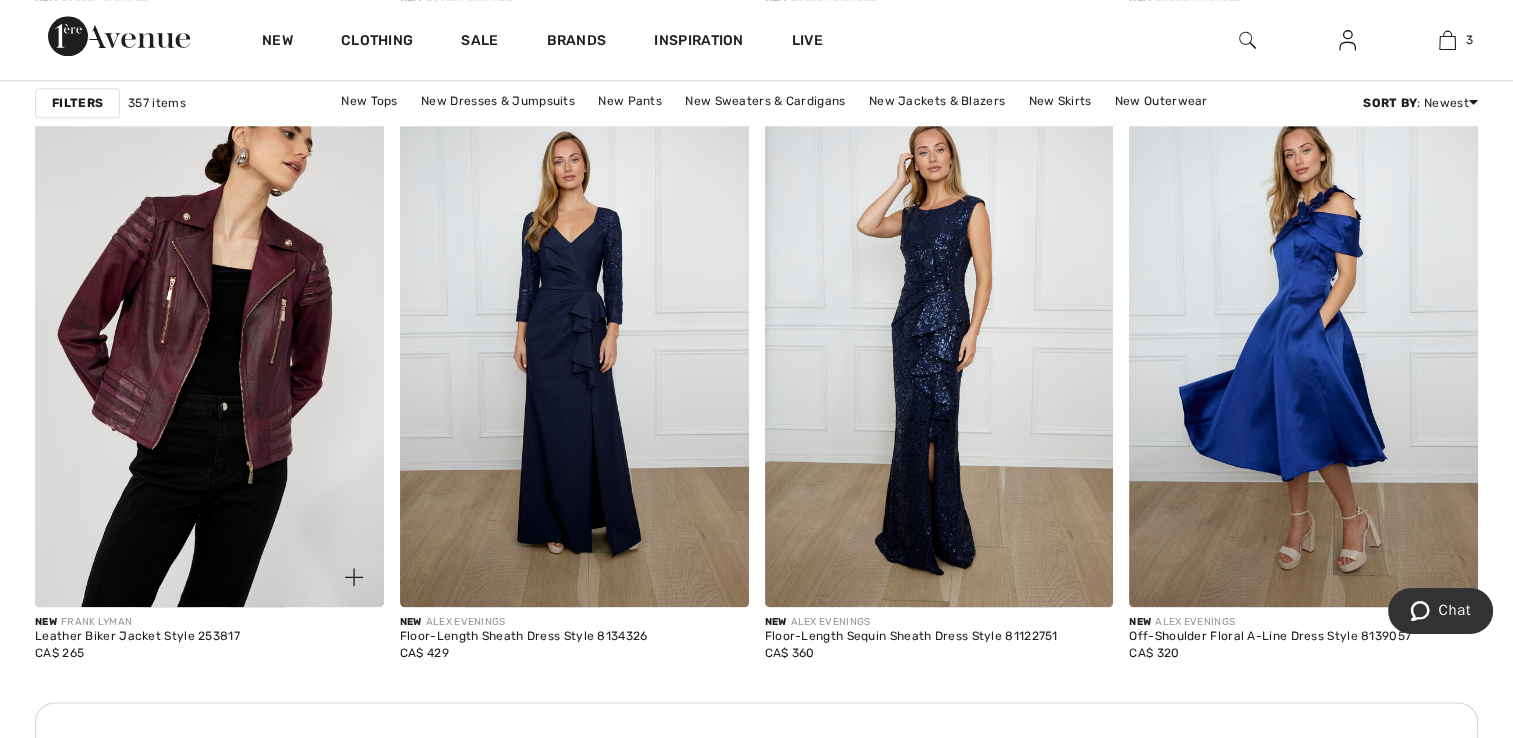 click at bounding box center (209, 345) 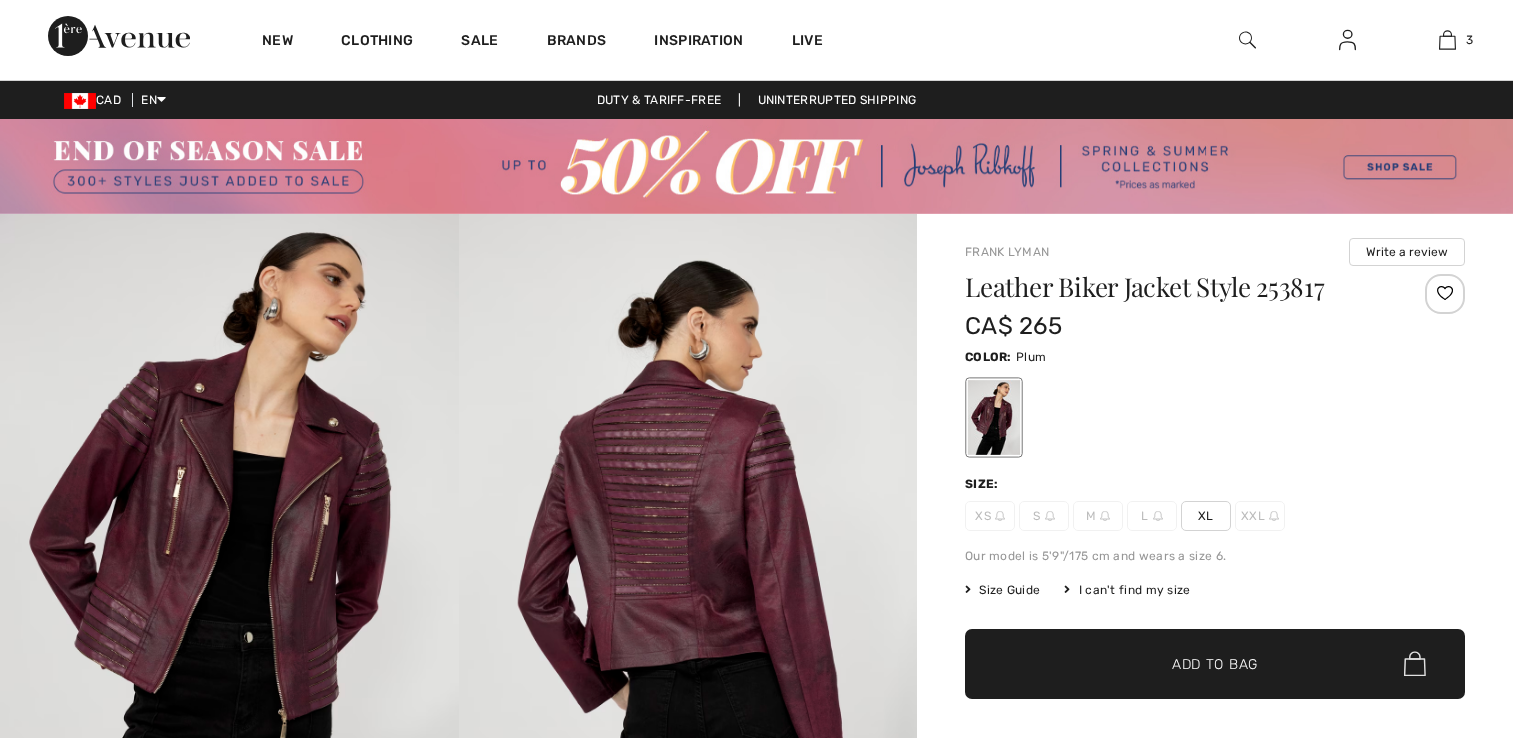 scroll, scrollTop: 0, scrollLeft: 0, axis: both 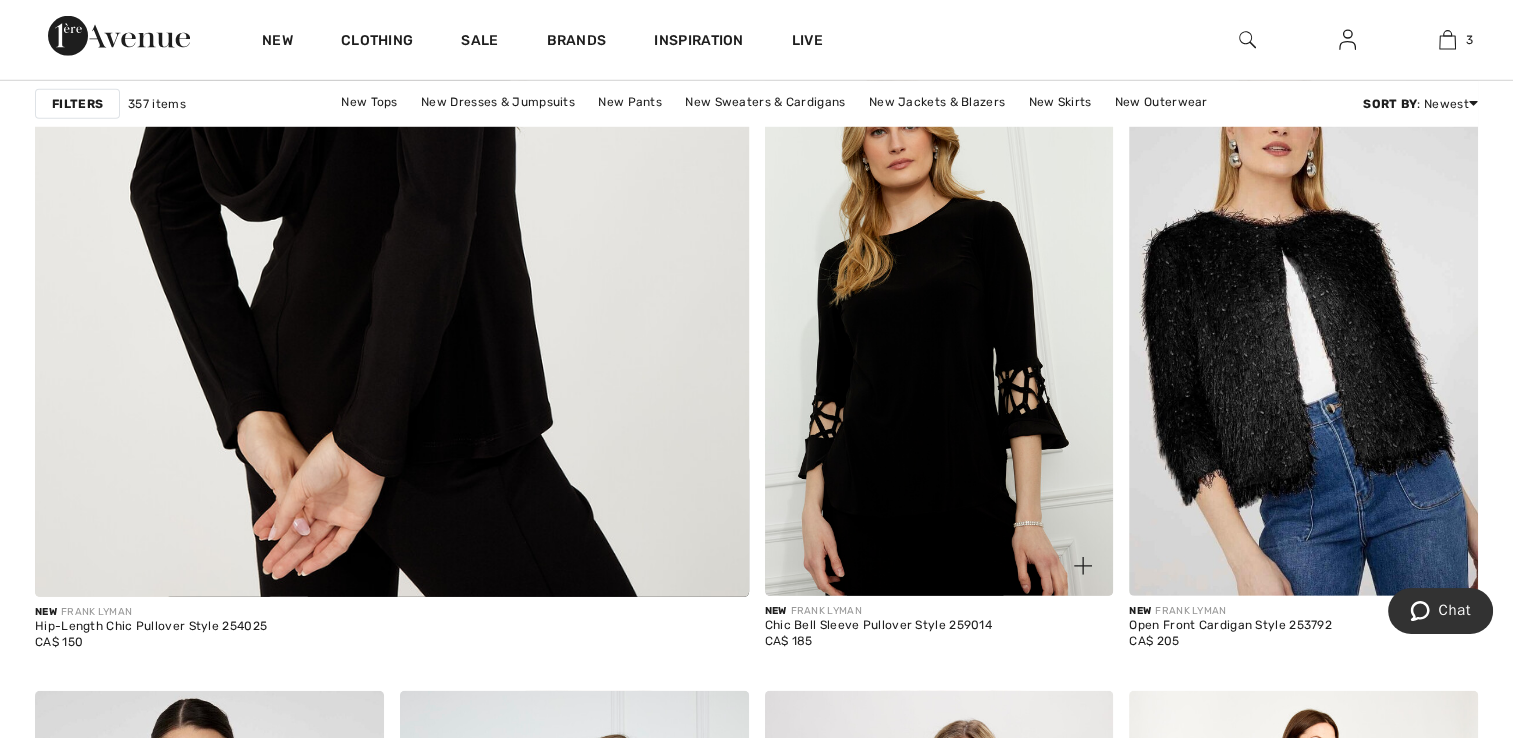 click at bounding box center (939, 333) 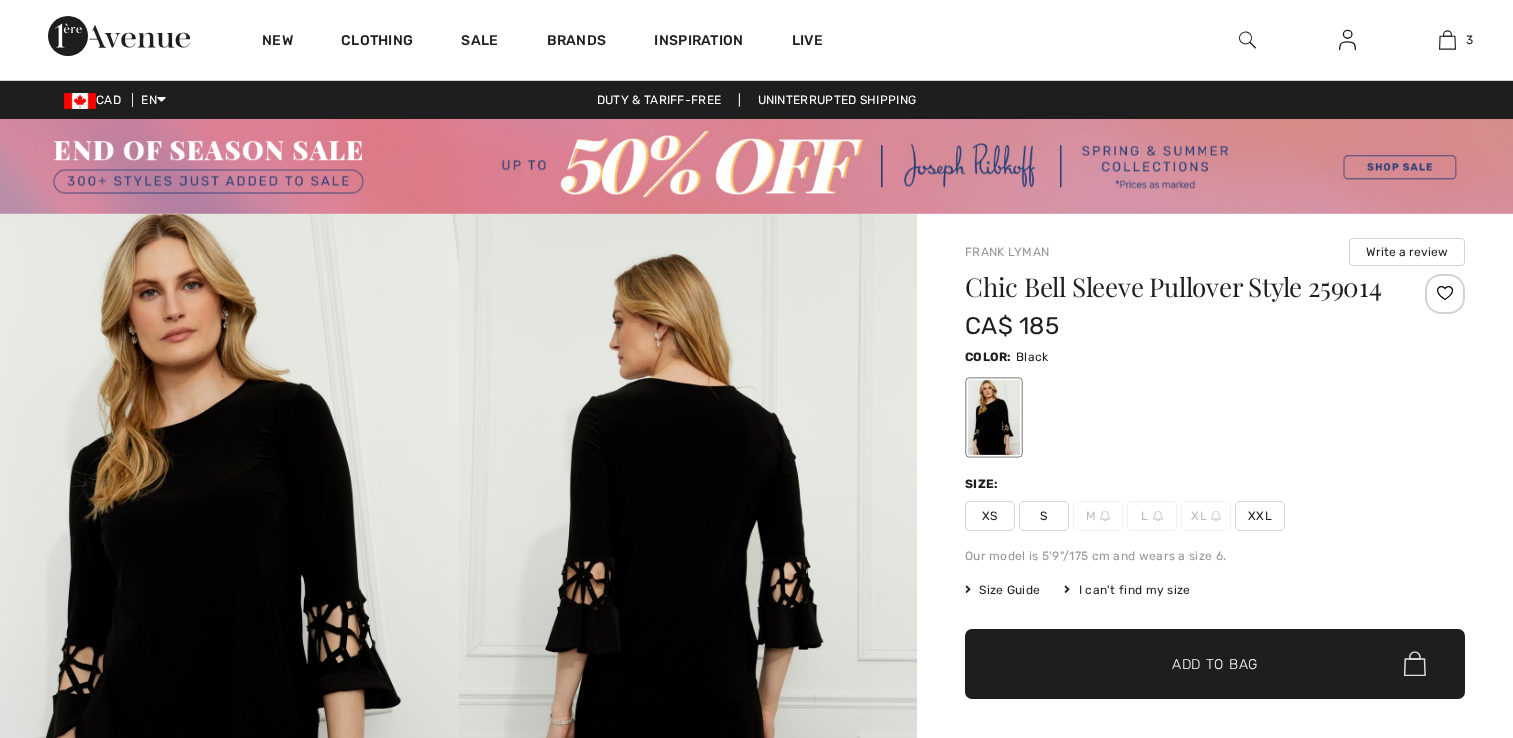 scroll, scrollTop: 0, scrollLeft: 0, axis: both 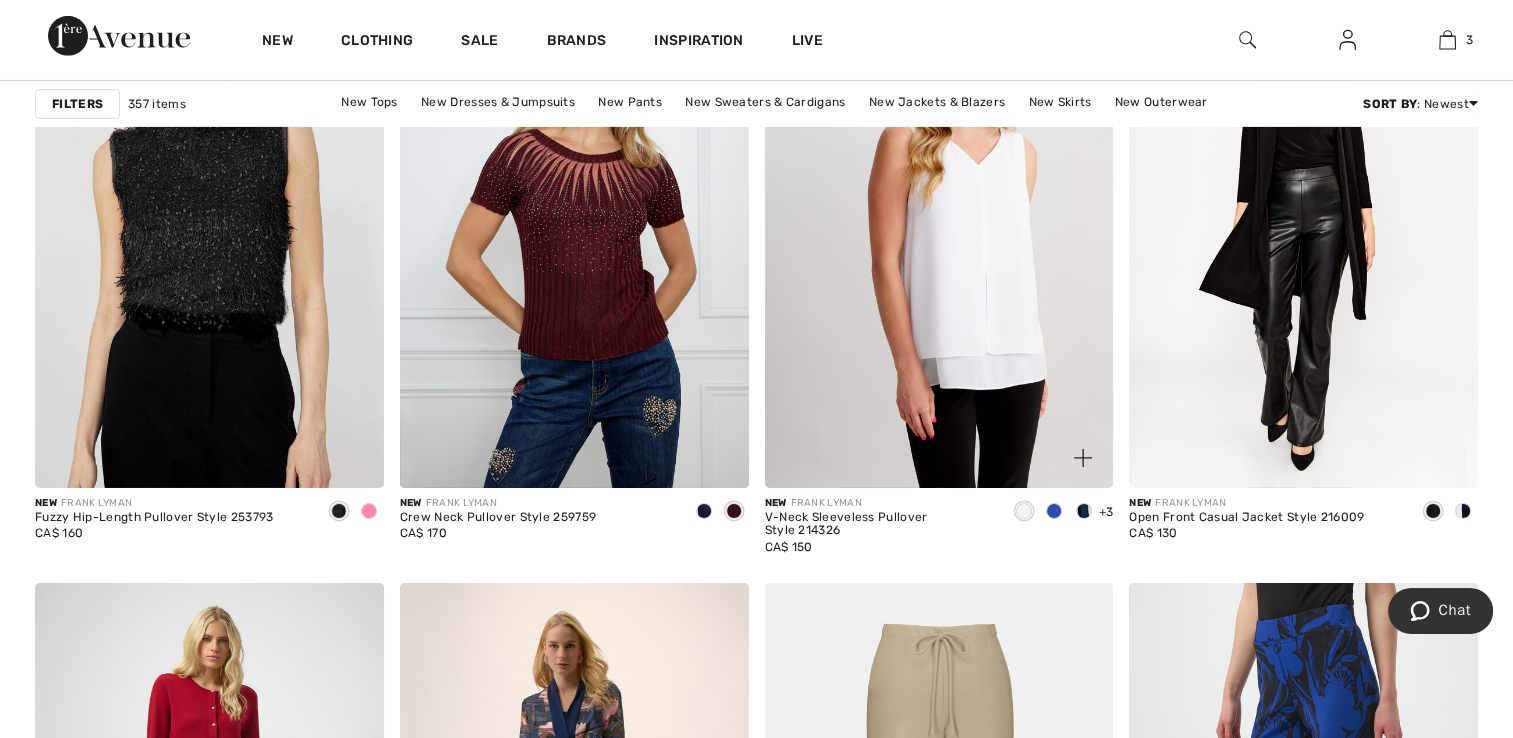 click at bounding box center (939, 226) 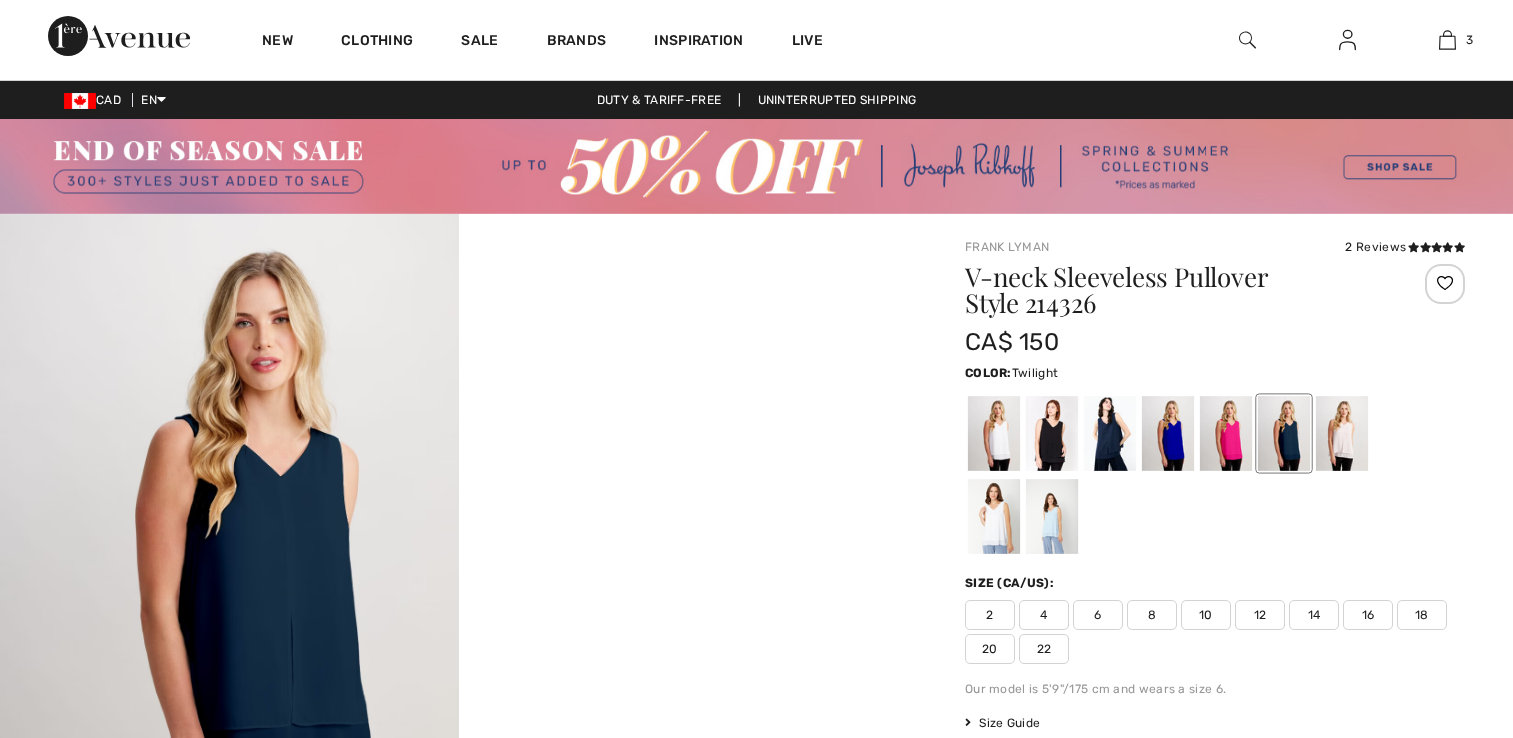scroll, scrollTop: 0, scrollLeft: 0, axis: both 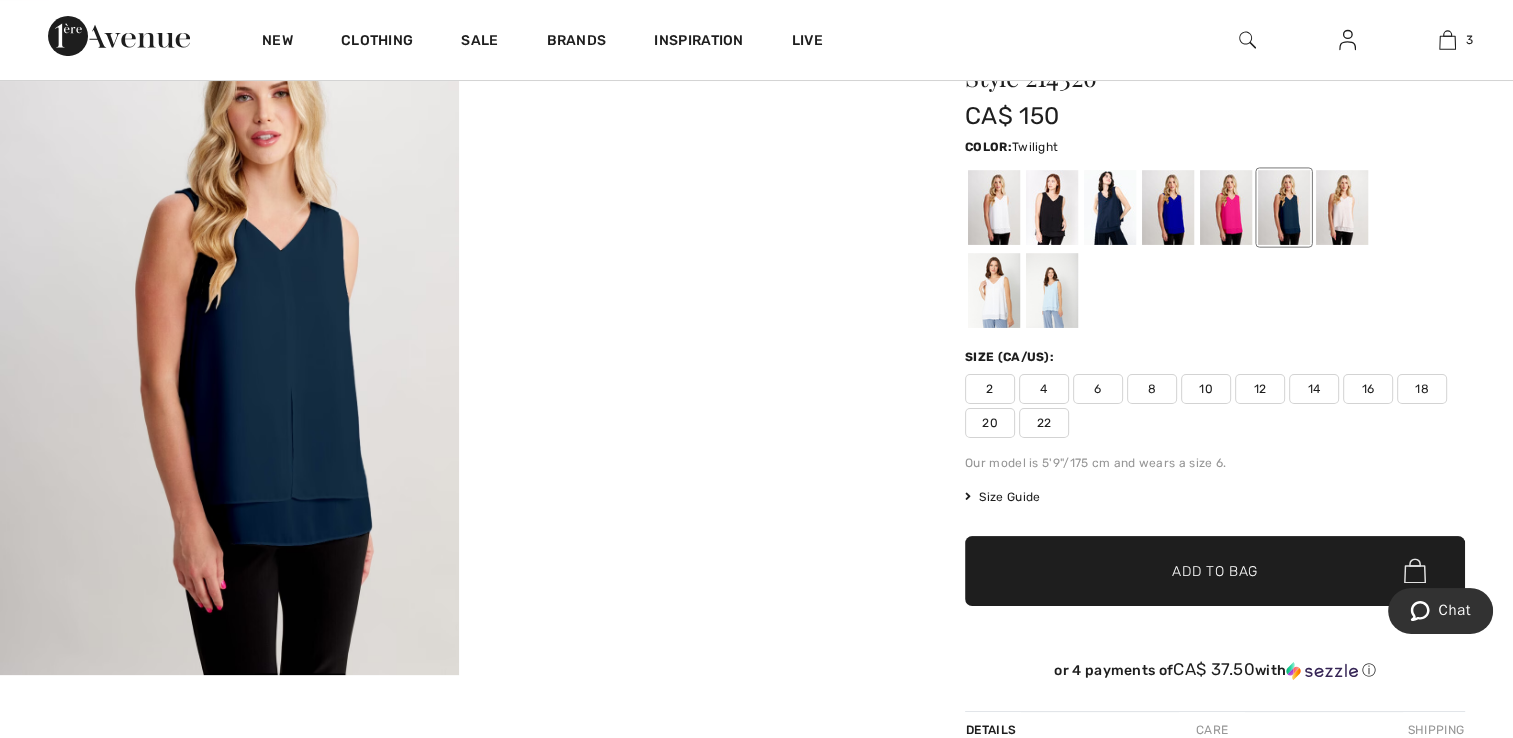click at bounding box center (994, 207) 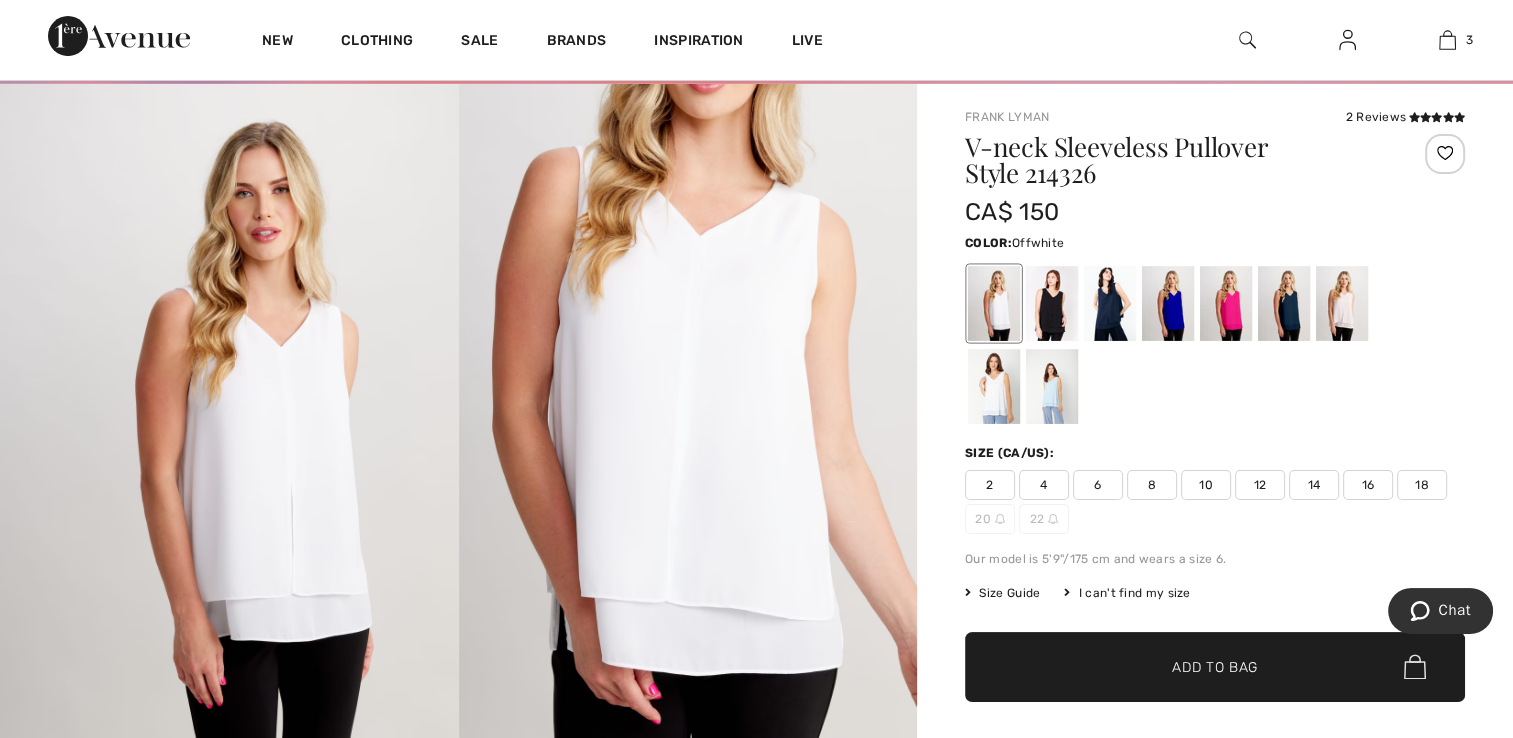 scroll, scrollTop: 125, scrollLeft: 0, axis: vertical 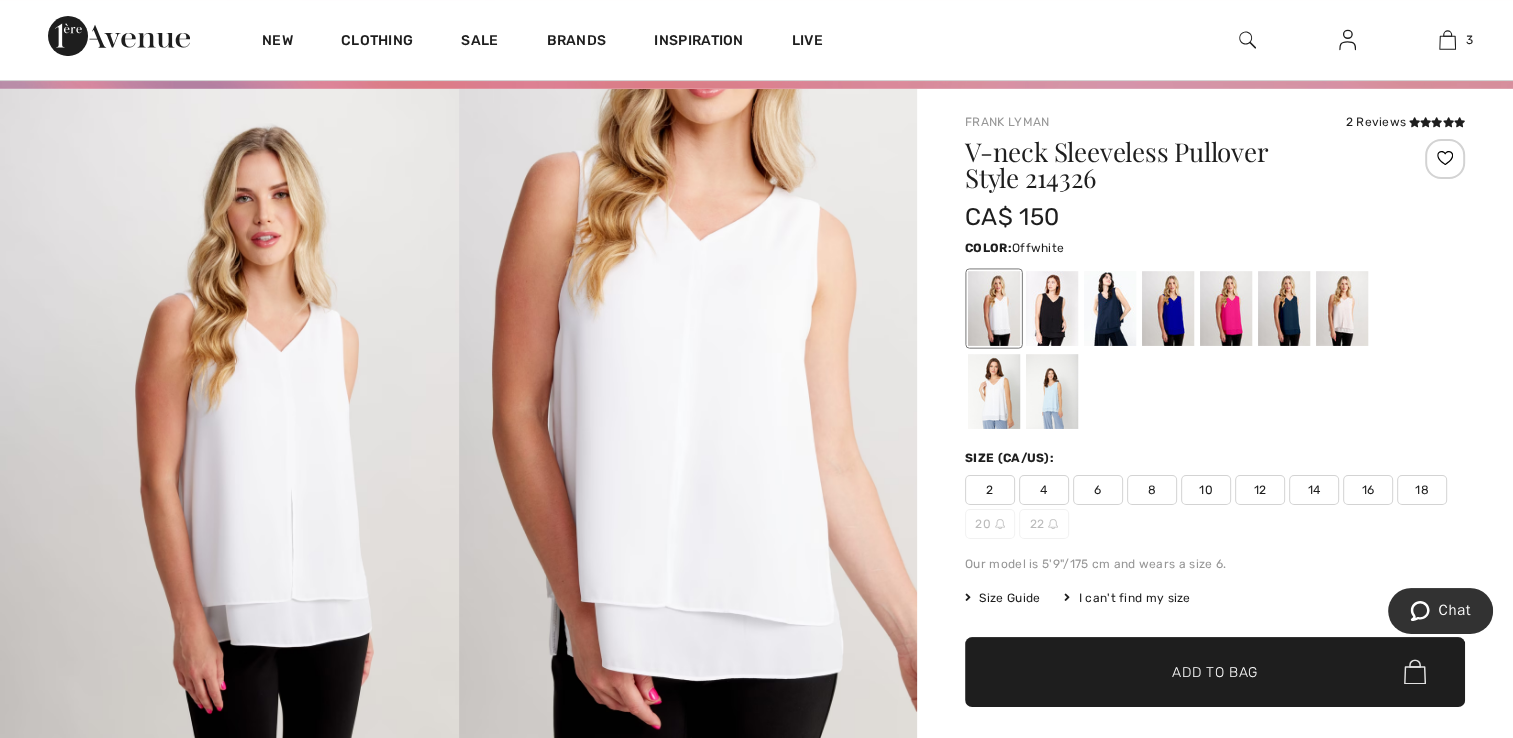 click at bounding box center [1052, 308] 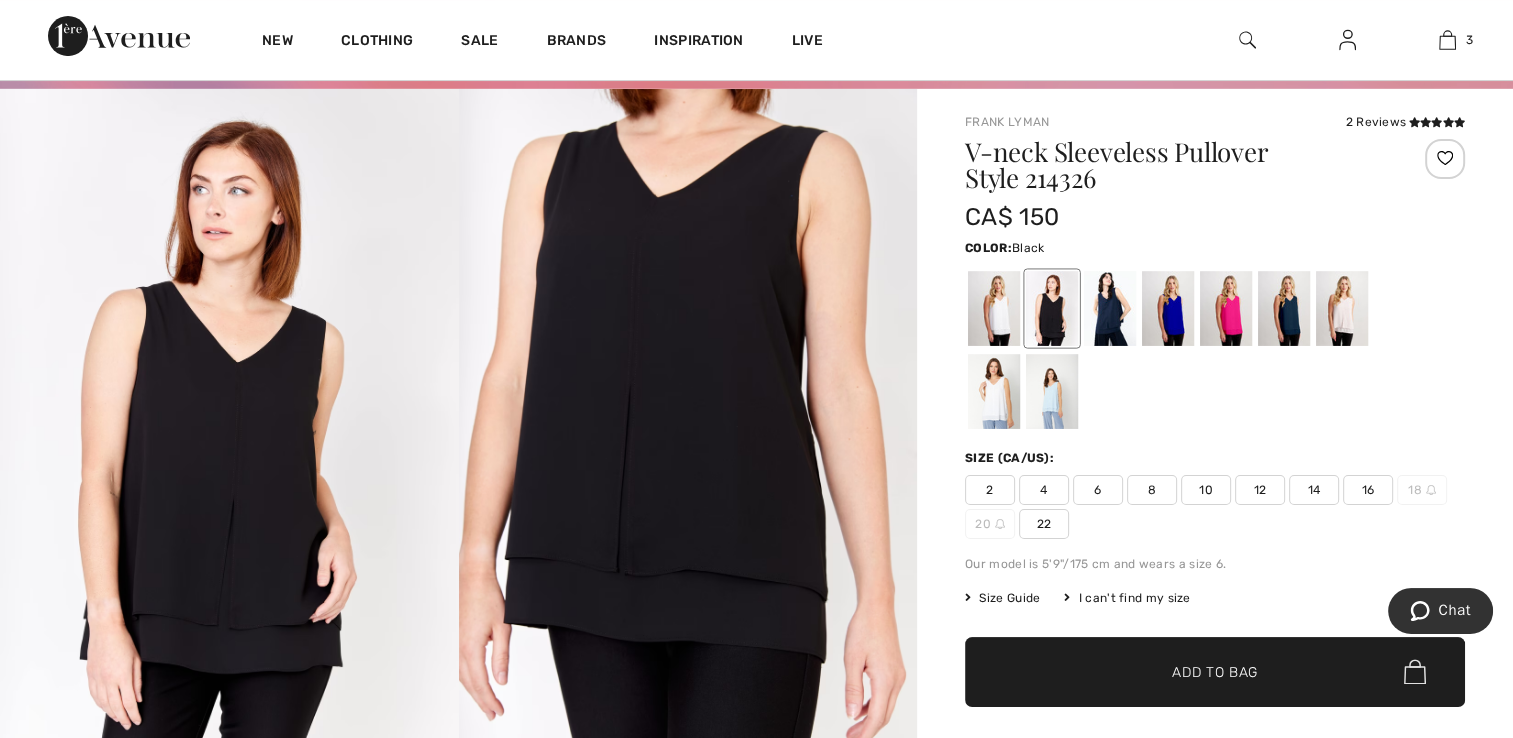 click at bounding box center (994, 308) 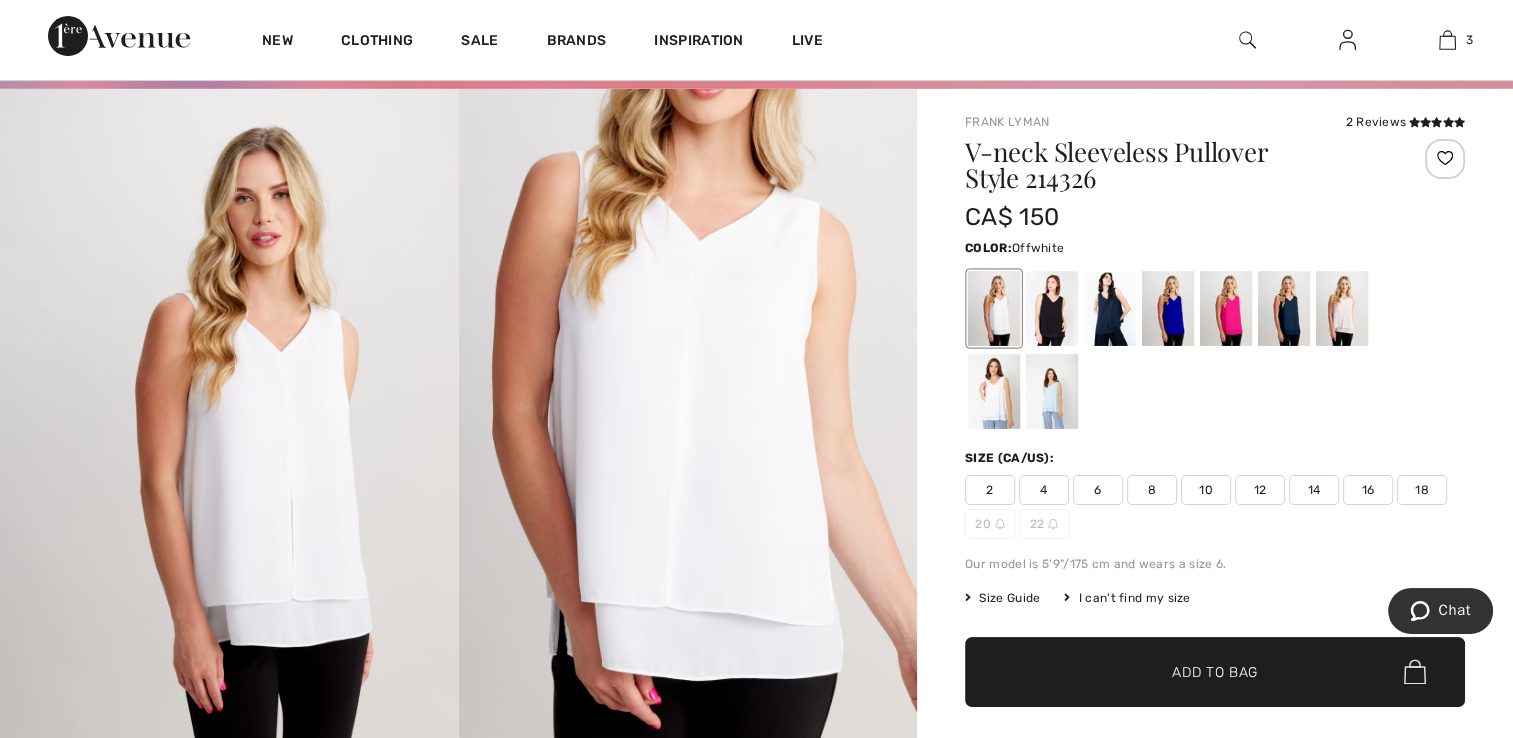 click at bounding box center (1052, 308) 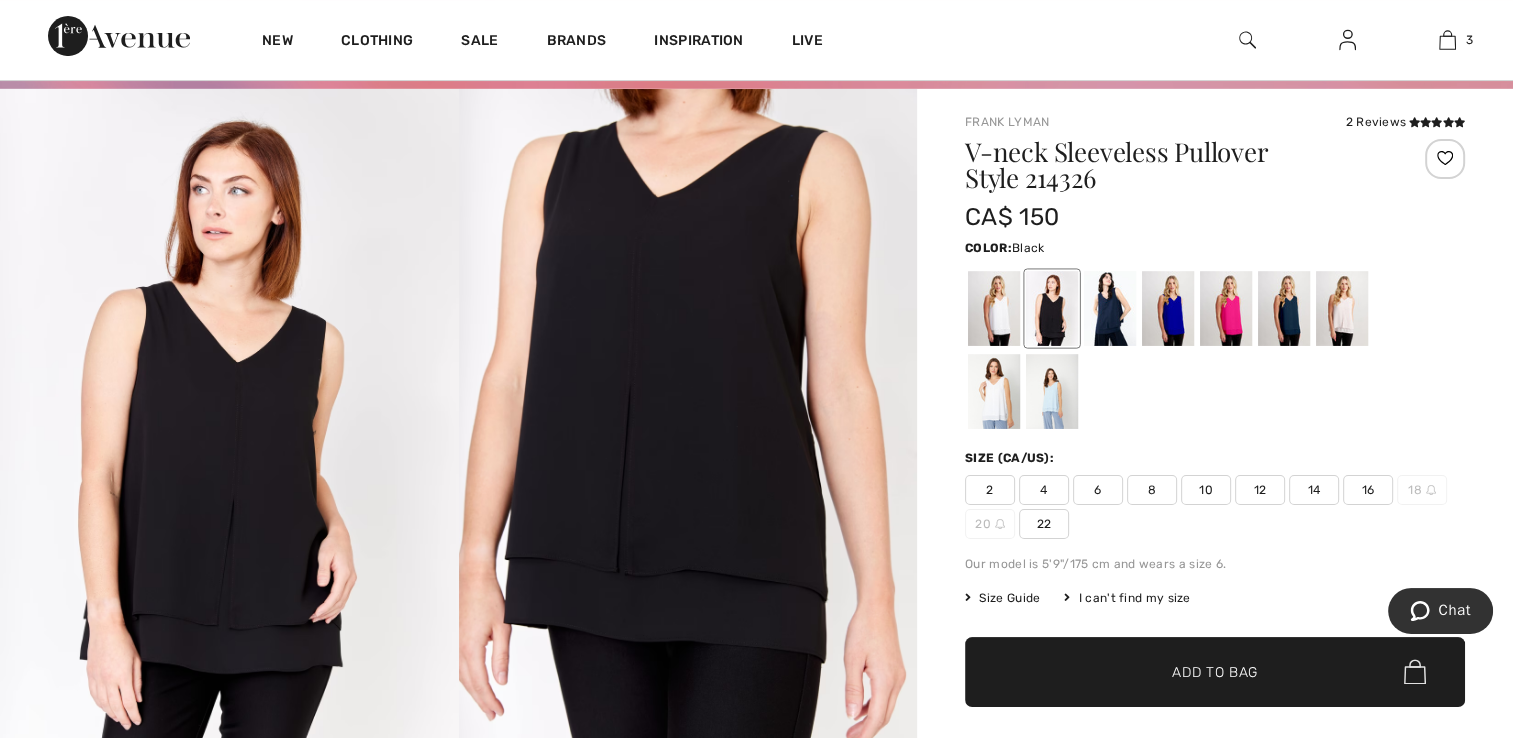 click at bounding box center [1226, 308] 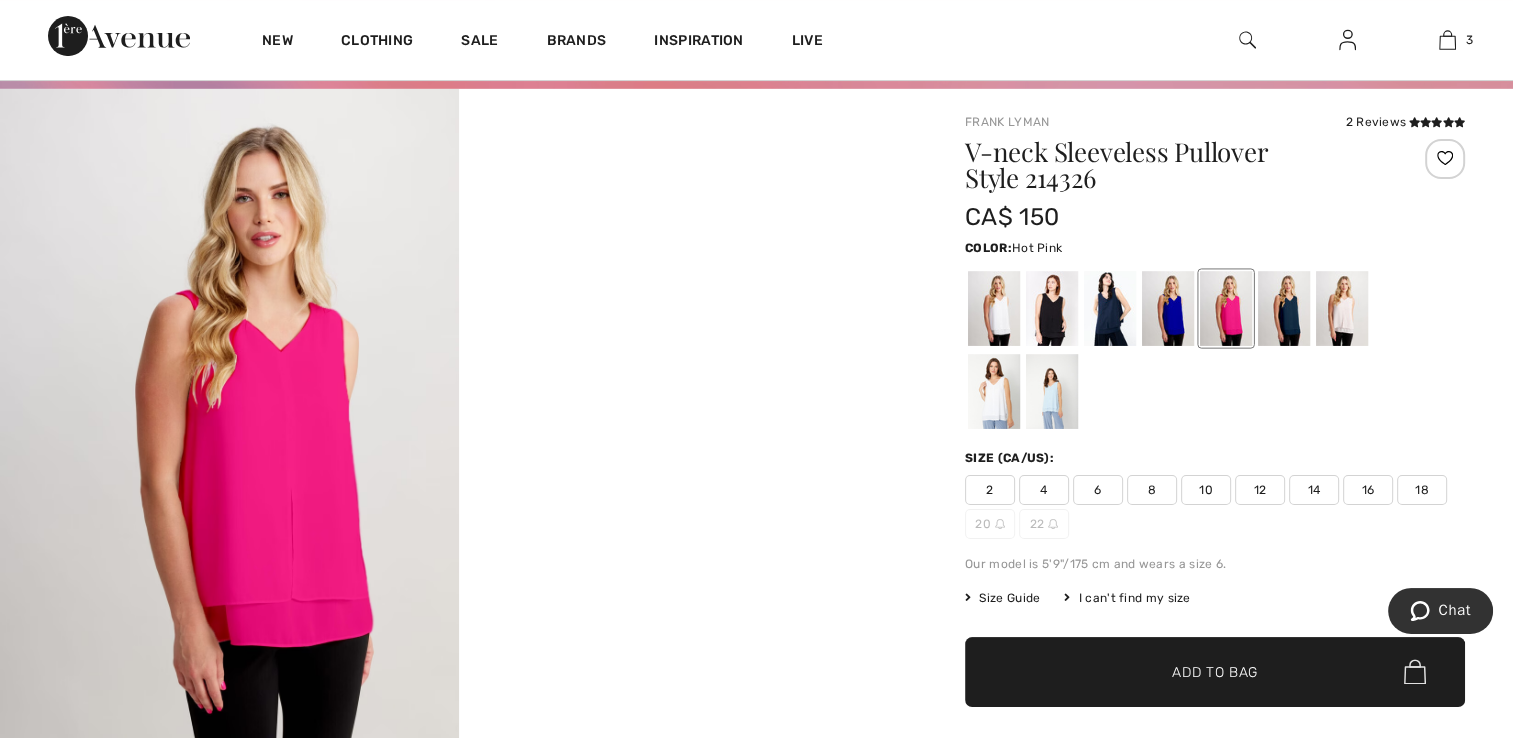 click at bounding box center (1168, 308) 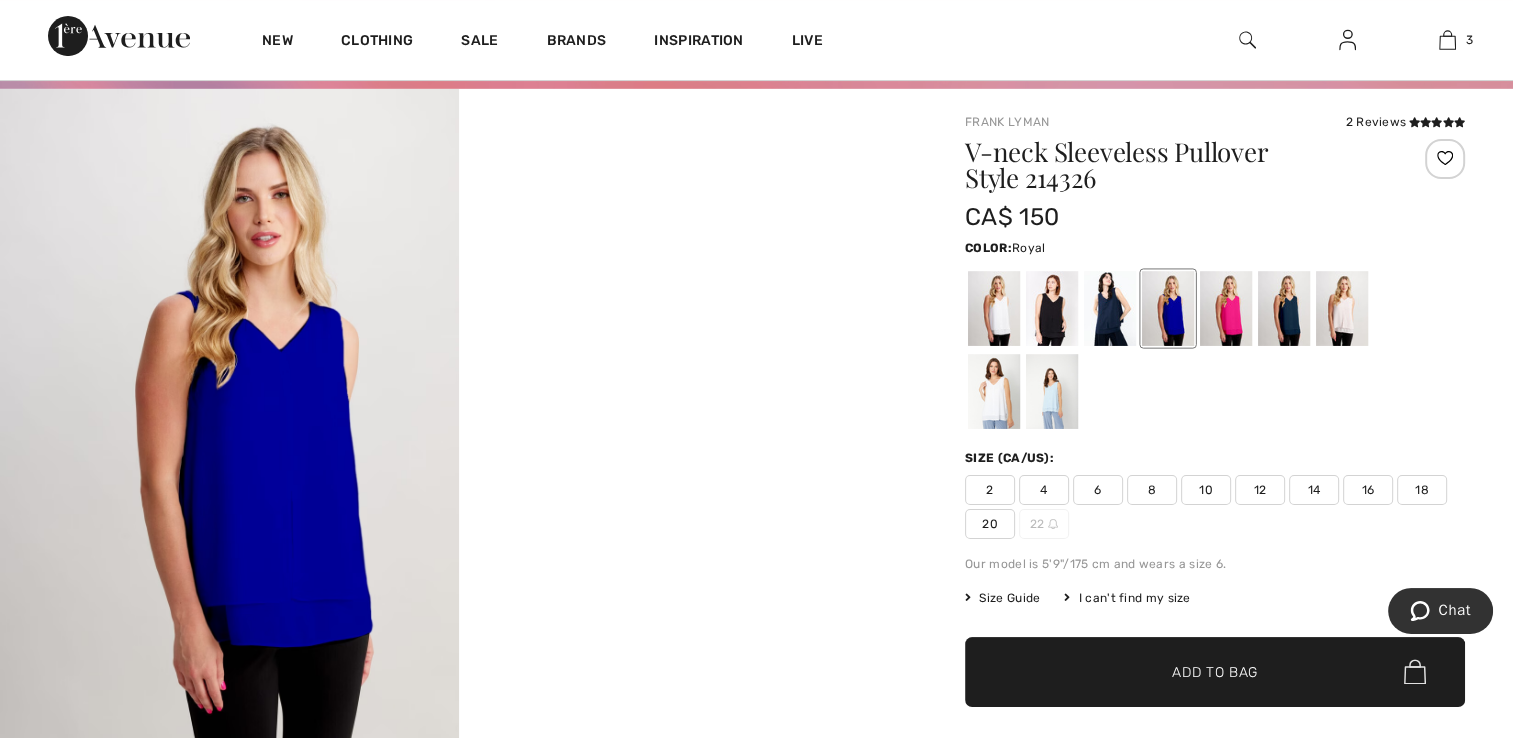 click at bounding box center (1342, 308) 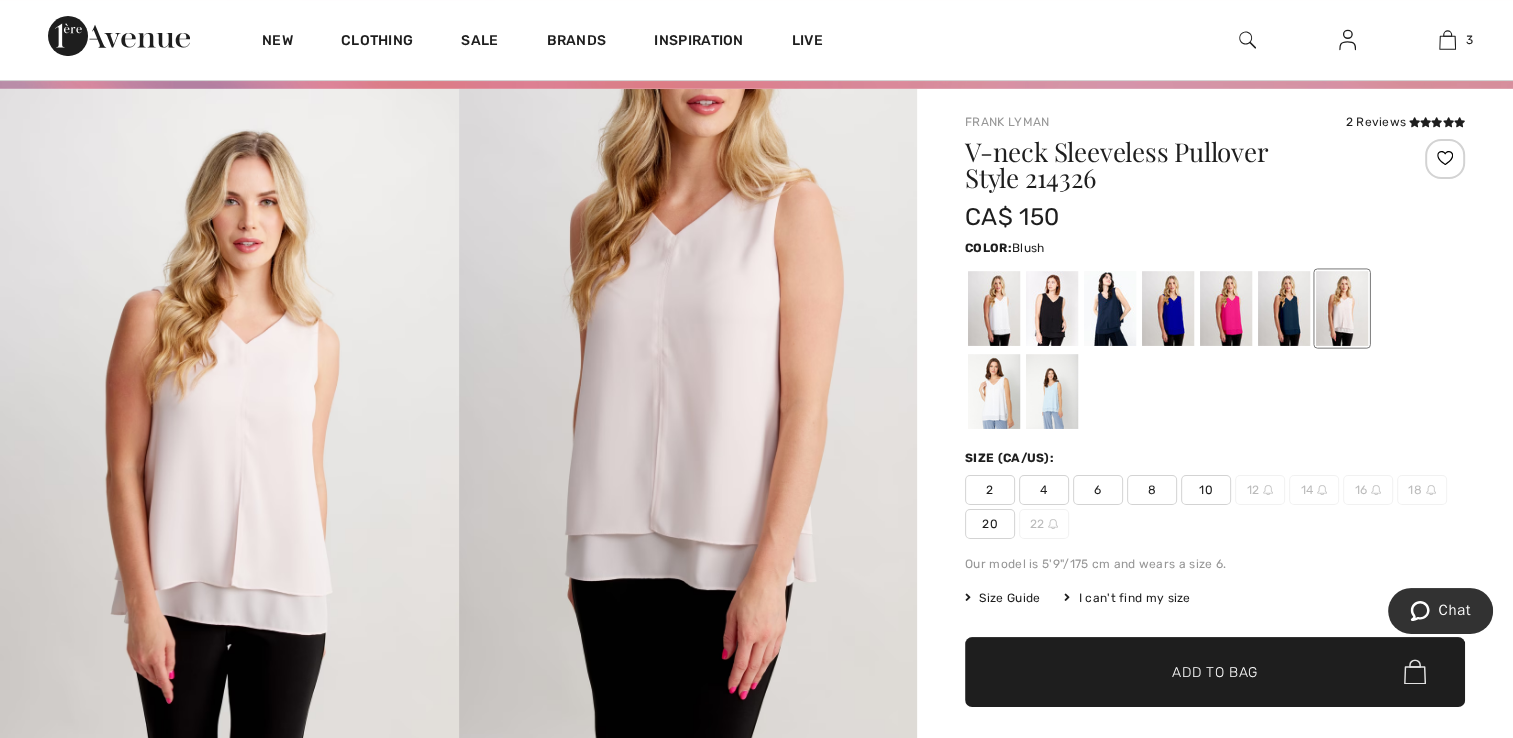 click at bounding box center [994, 391] 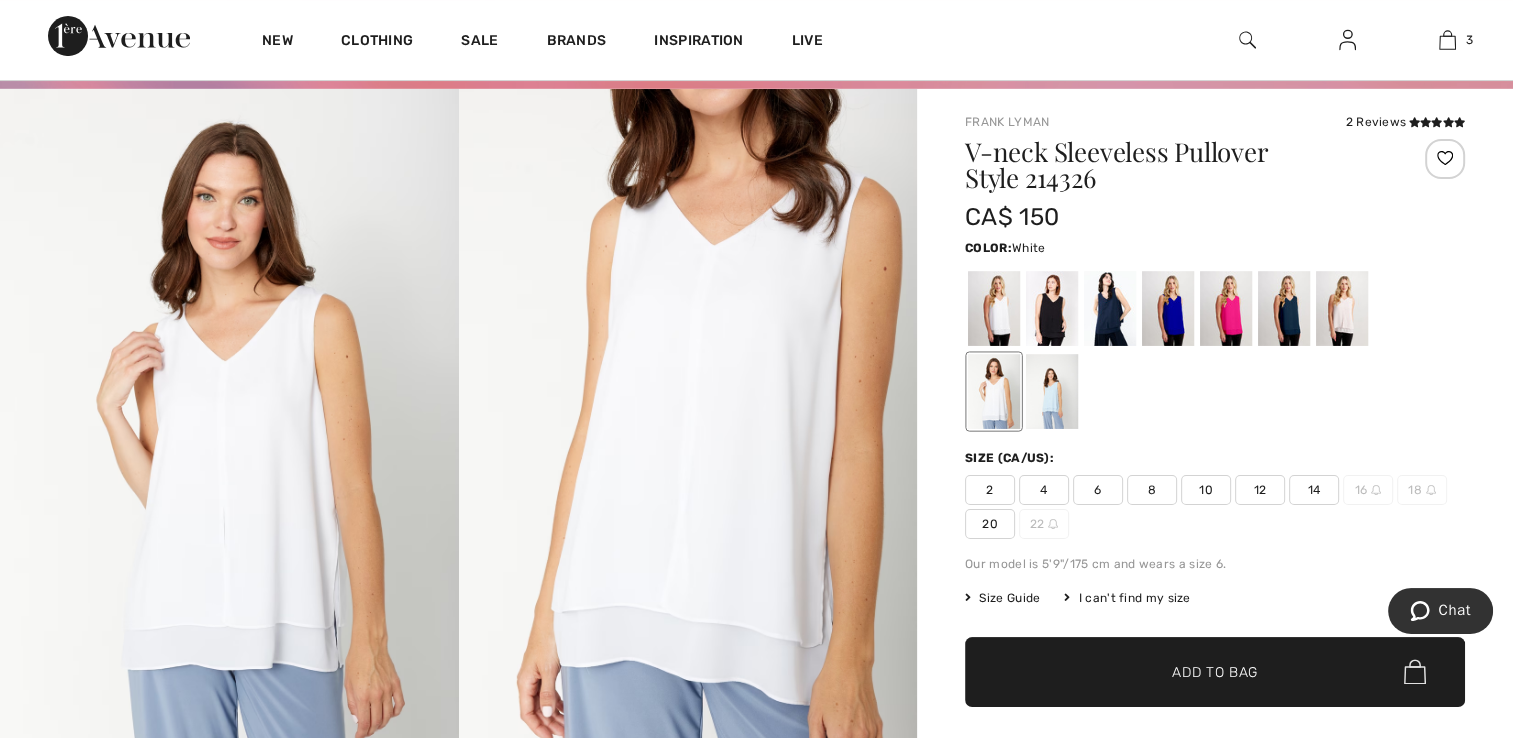 click at bounding box center (1052, 391) 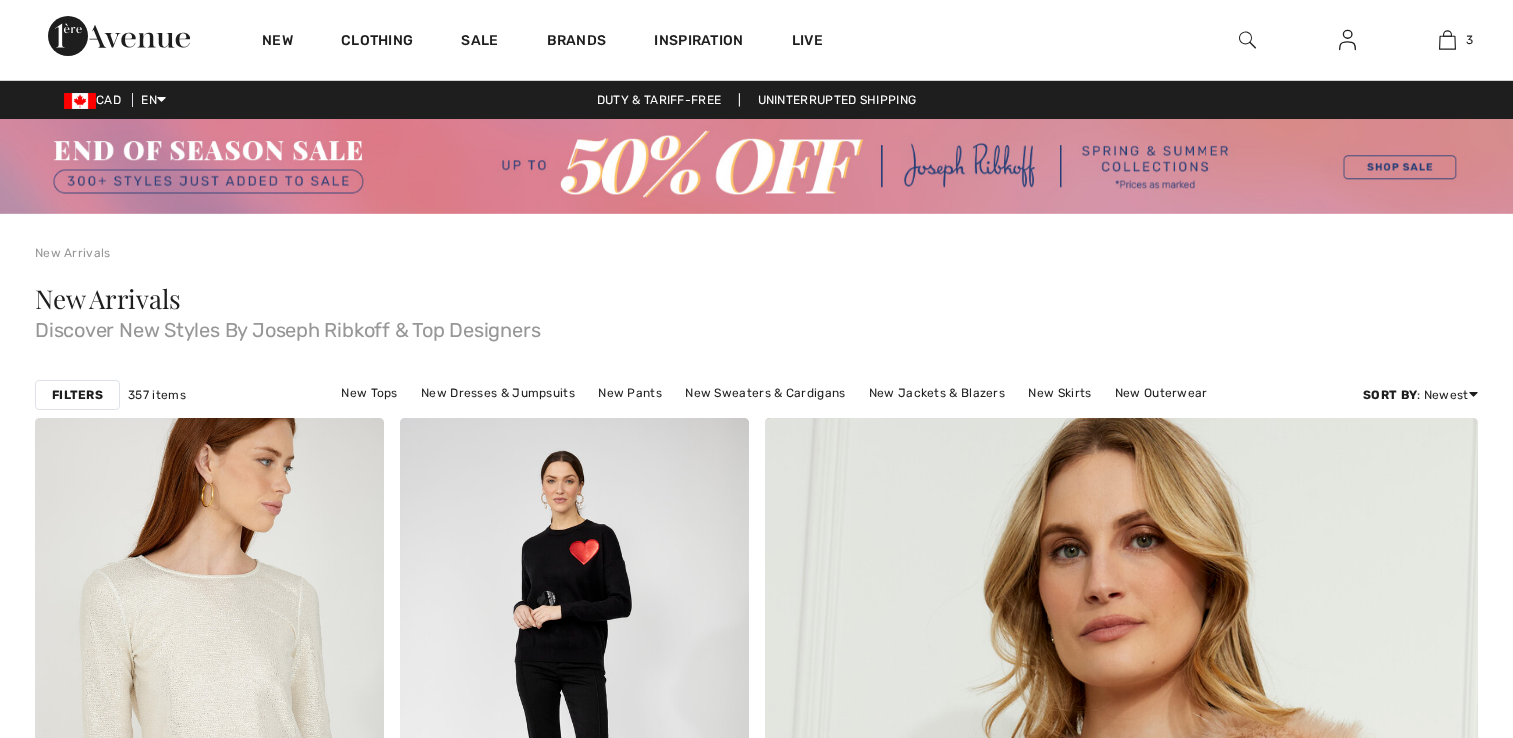 scroll, scrollTop: 6543, scrollLeft: 0, axis: vertical 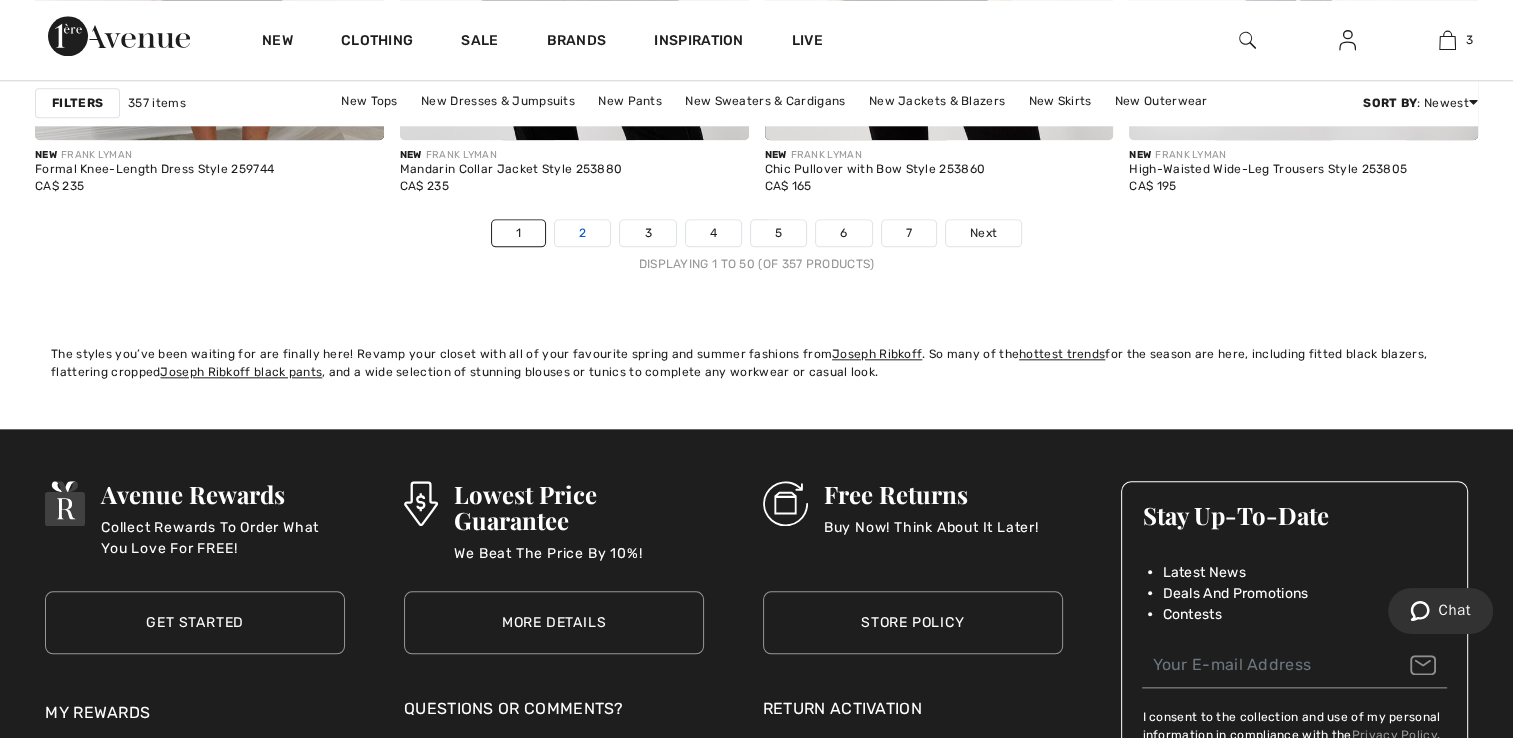 click on "2" at bounding box center [582, 233] 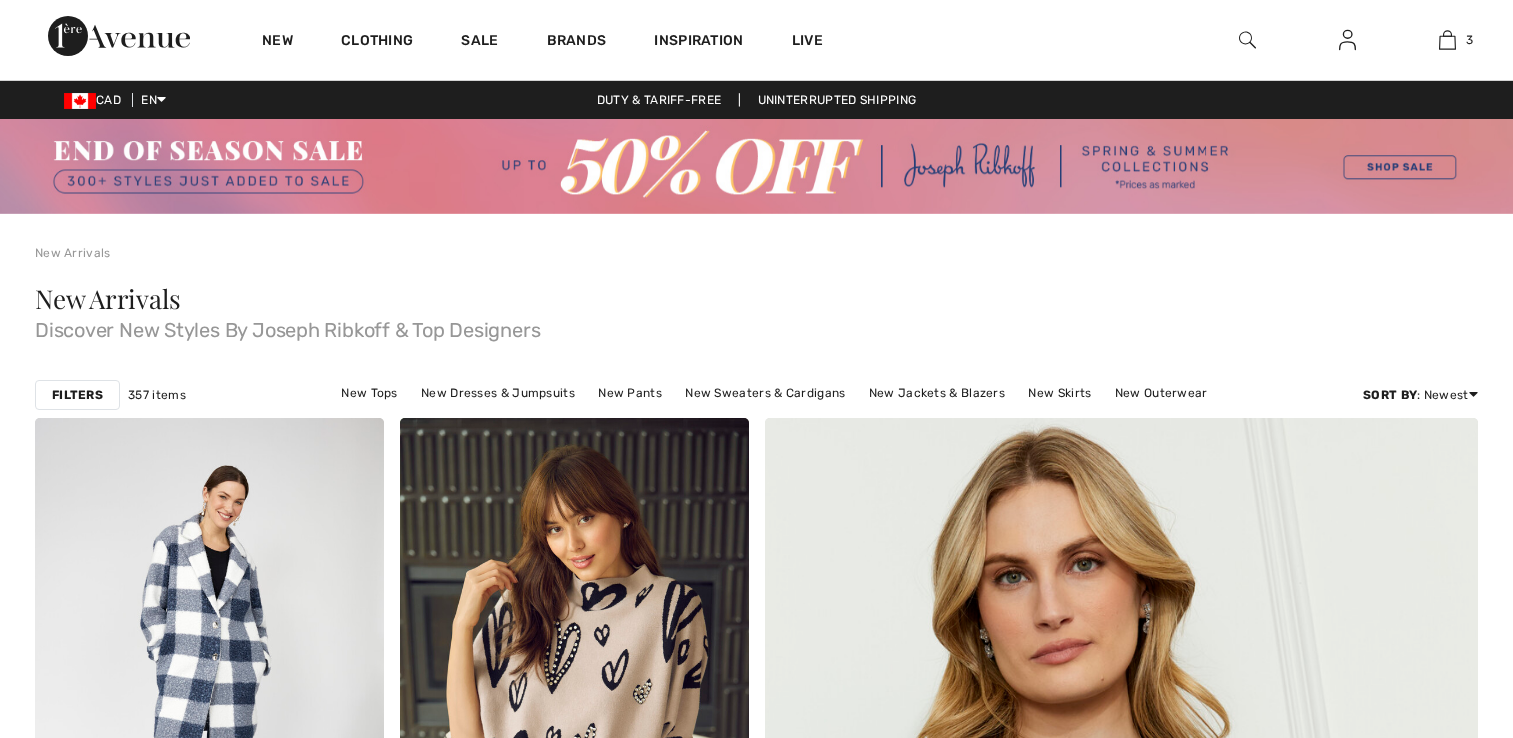 scroll, scrollTop: 0, scrollLeft: 0, axis: both 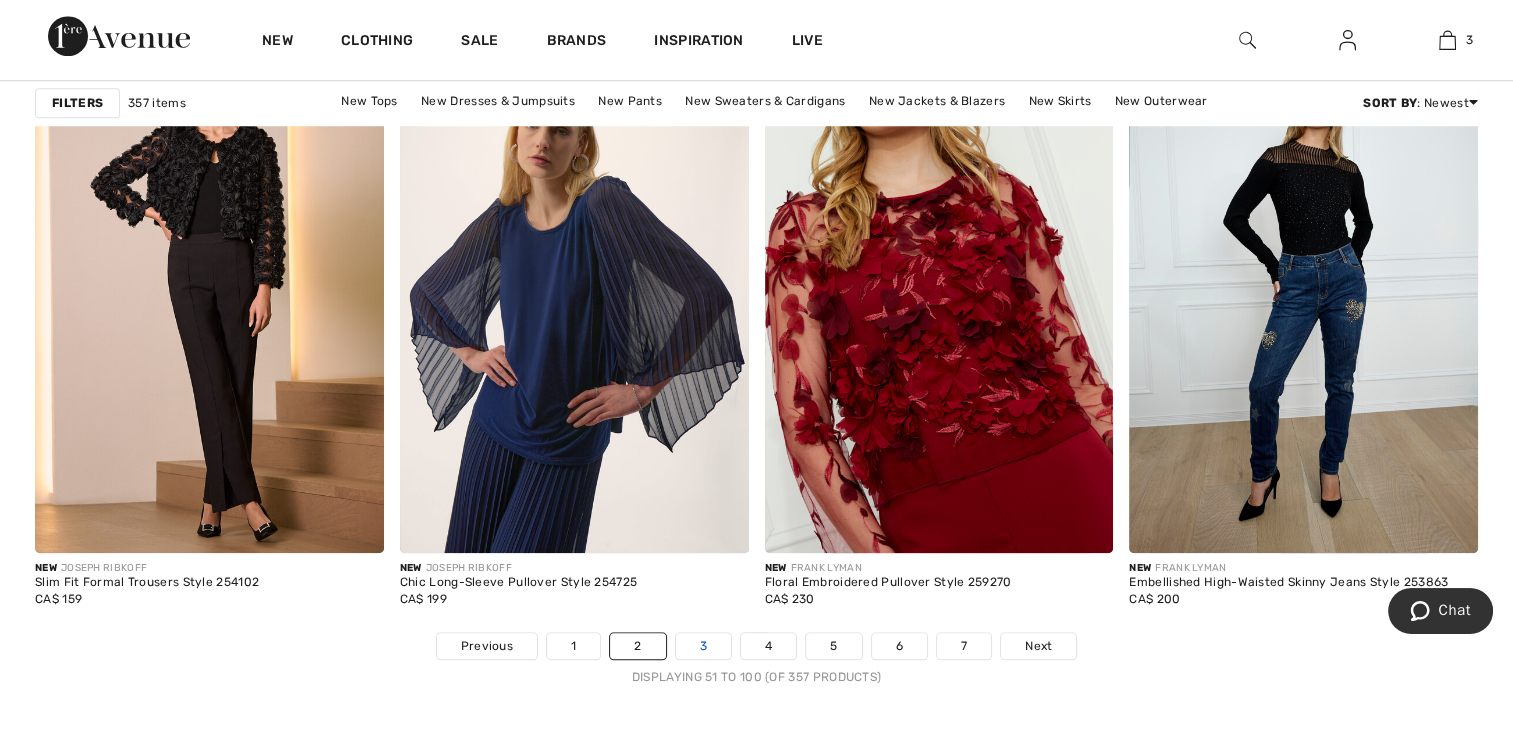 click on "3" at bounding box center [703, 646] 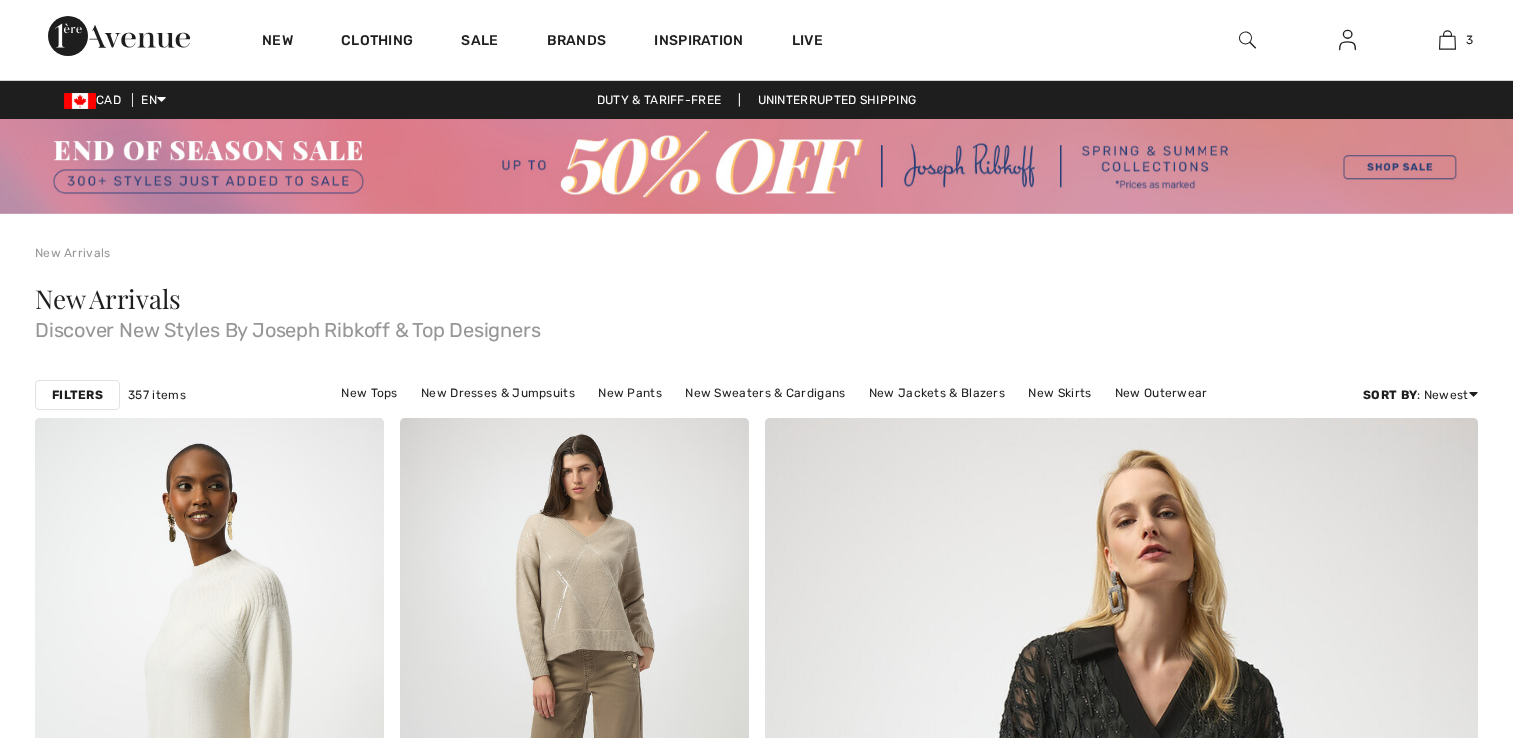 scroll, scrollTop: 0, scrollLeft: 0, axis: both 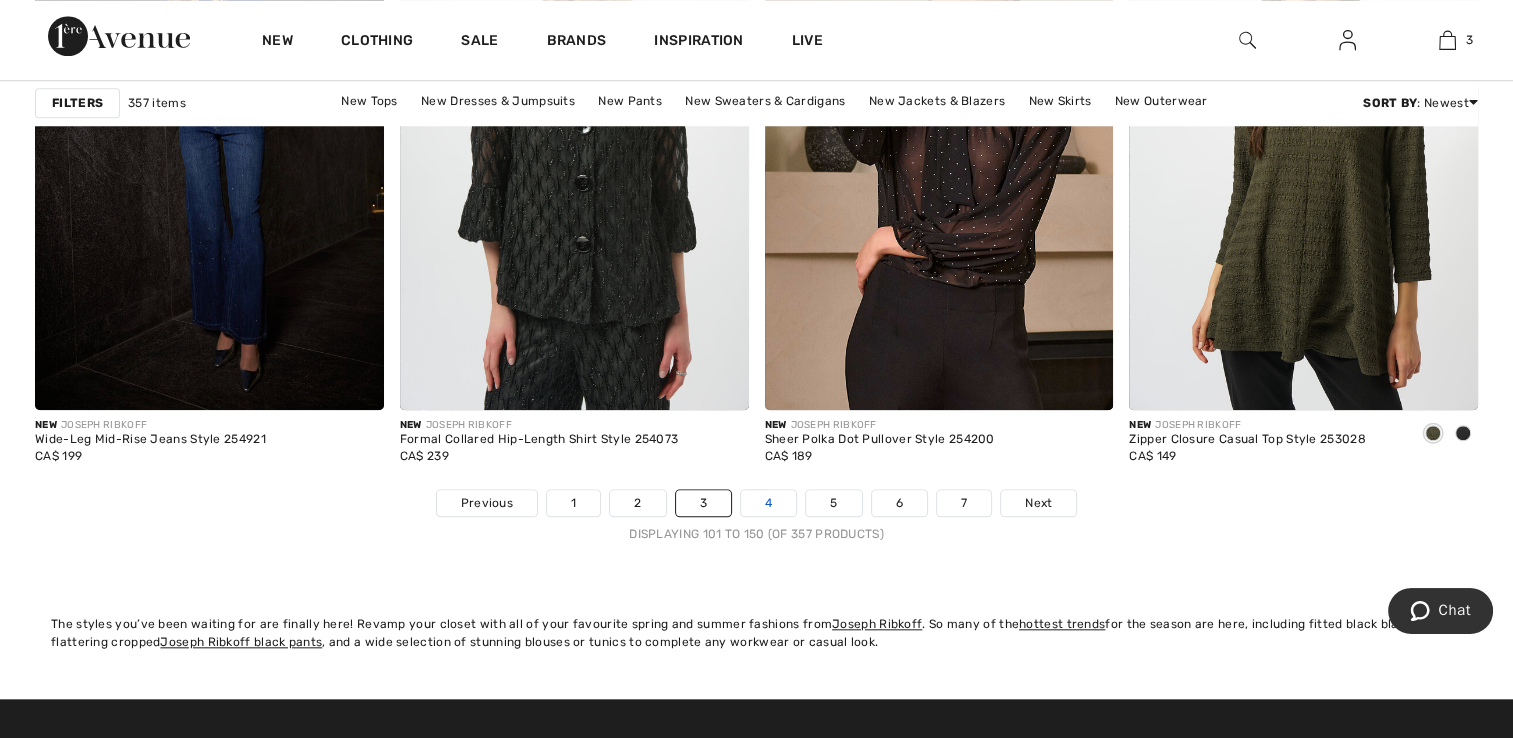 click on "4" at bounding box center (768, 503) 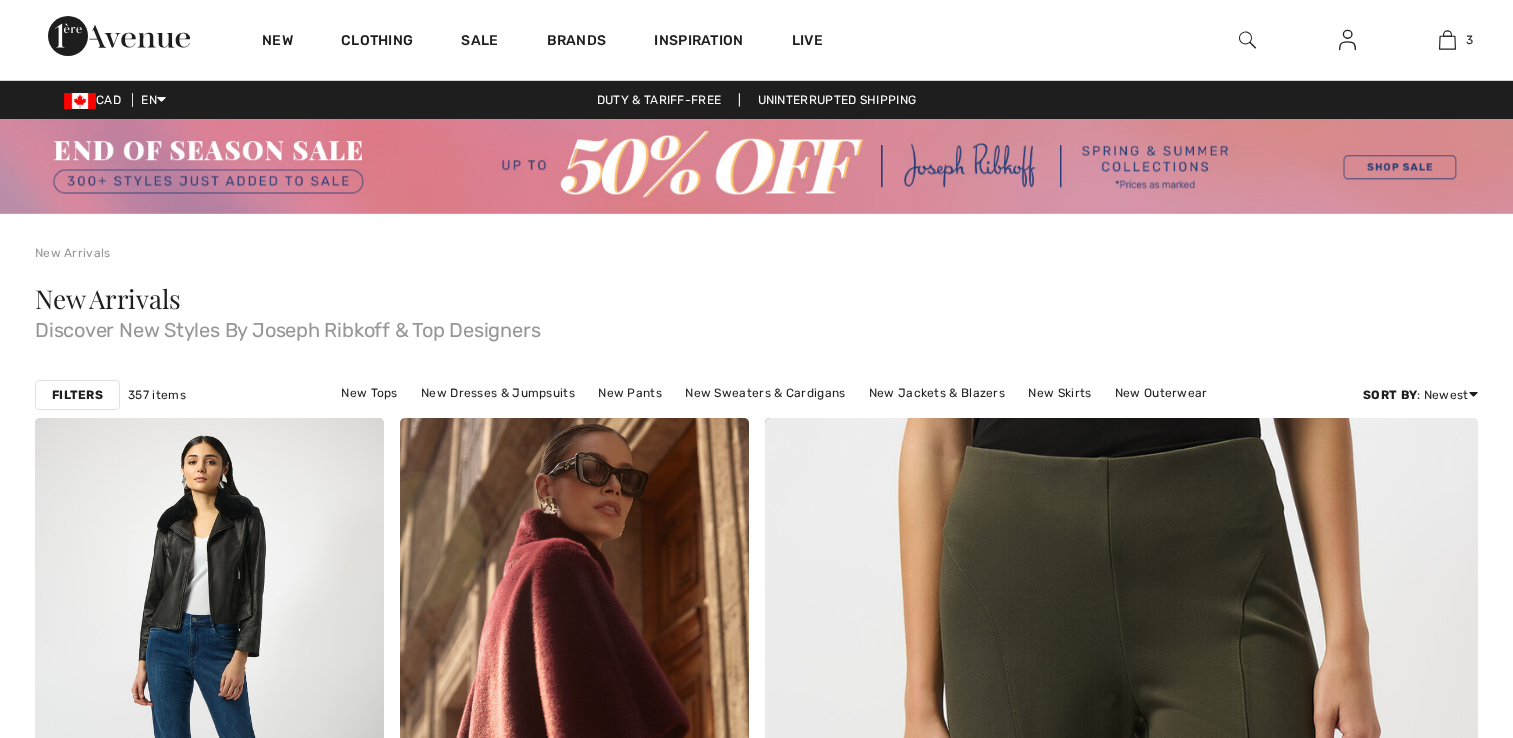 scroll, scrollTop: 0, scrollLeft: 0, axis: both 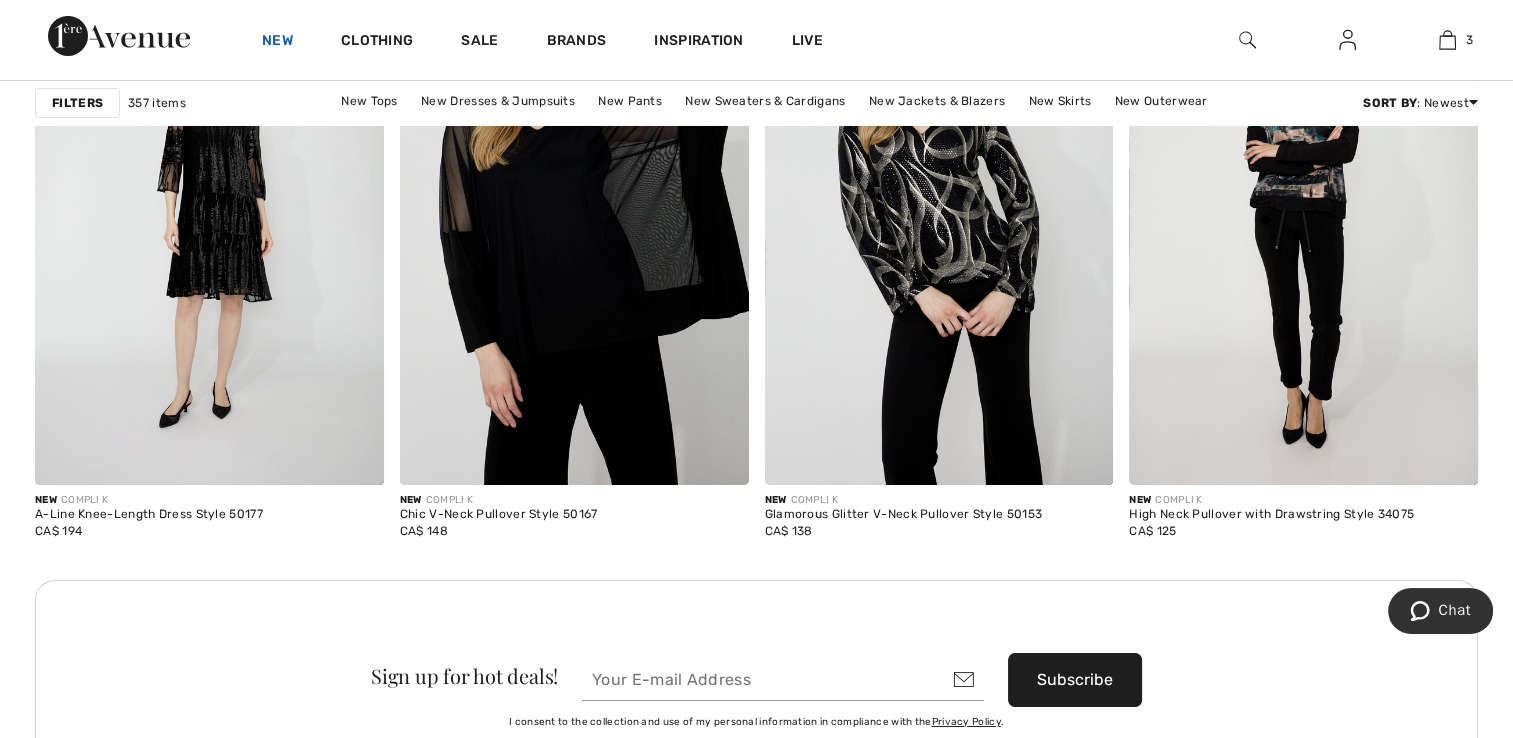 click on "New" at bounding box center (277, 42) 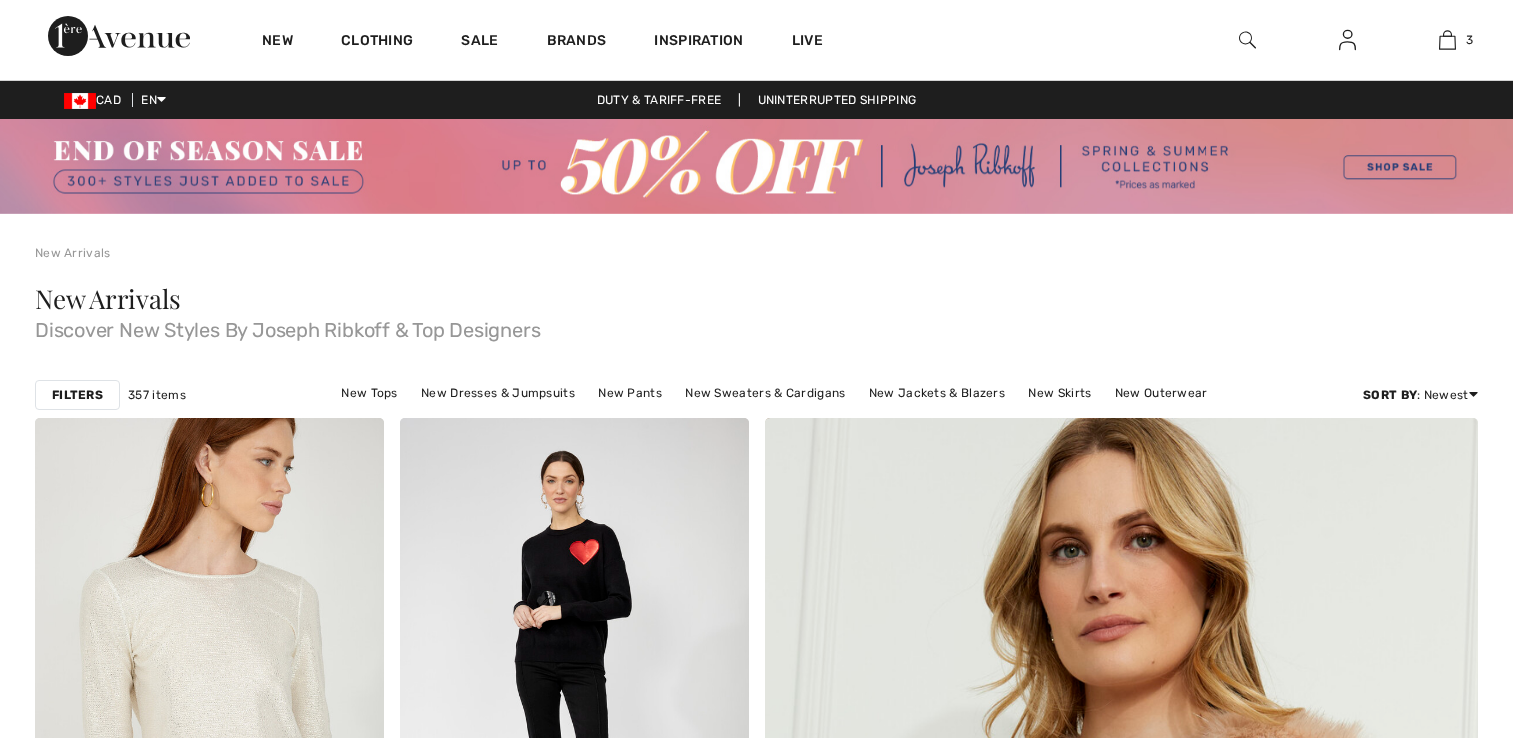 scroll, scrollTop: 0, scrollLeft: 0, axis: both 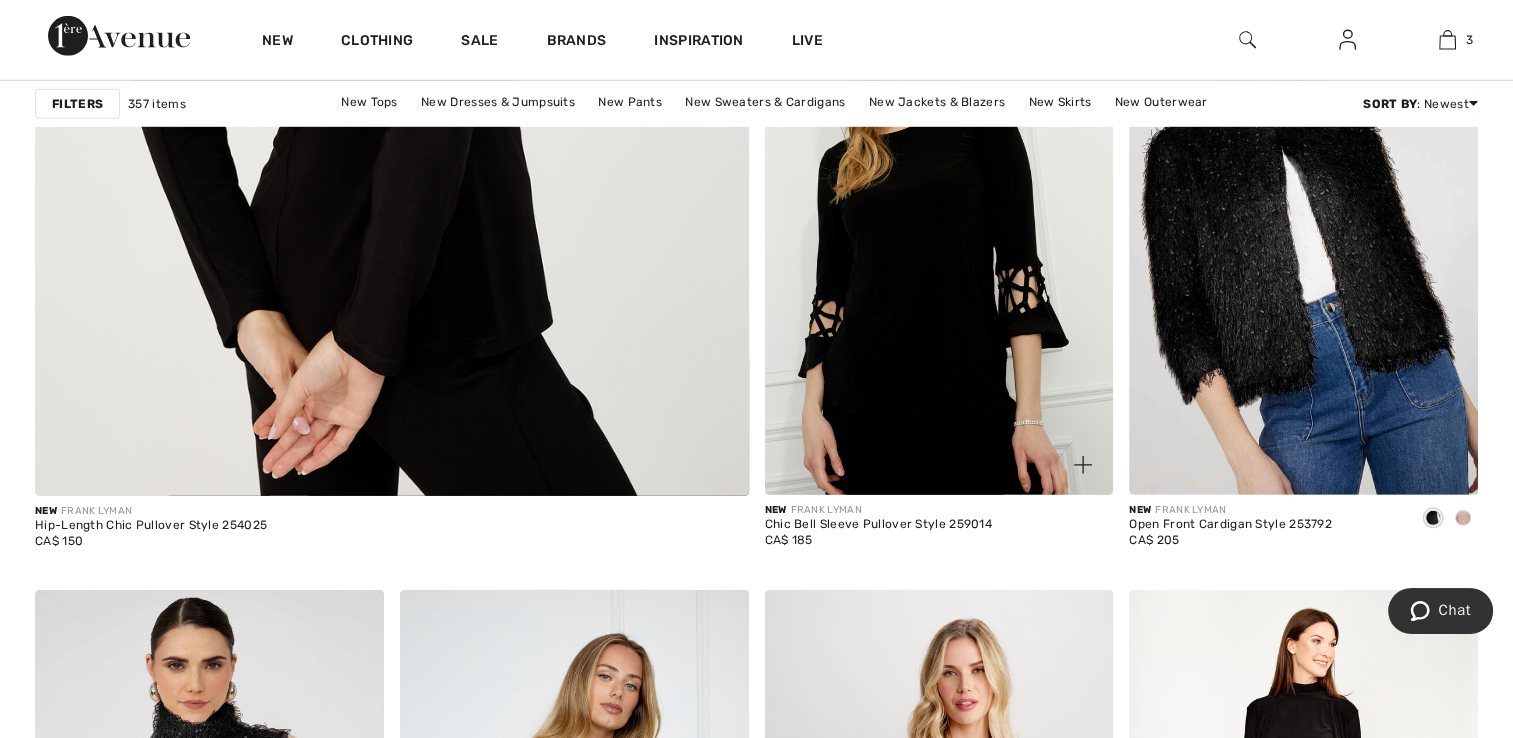 click at bounding box center [939, 232] 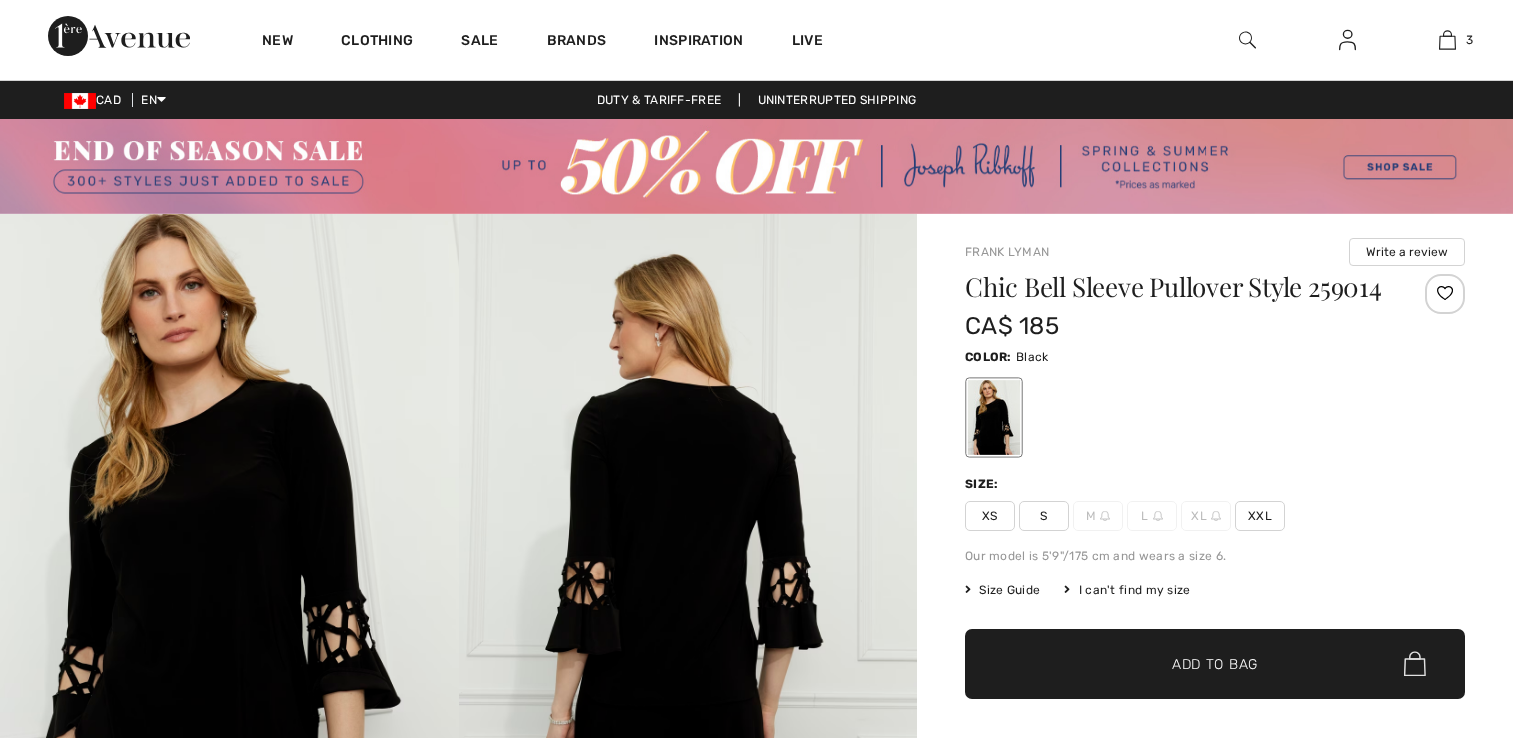 scroll, scrollTop: 0, scrollLeft: 0, axis: both 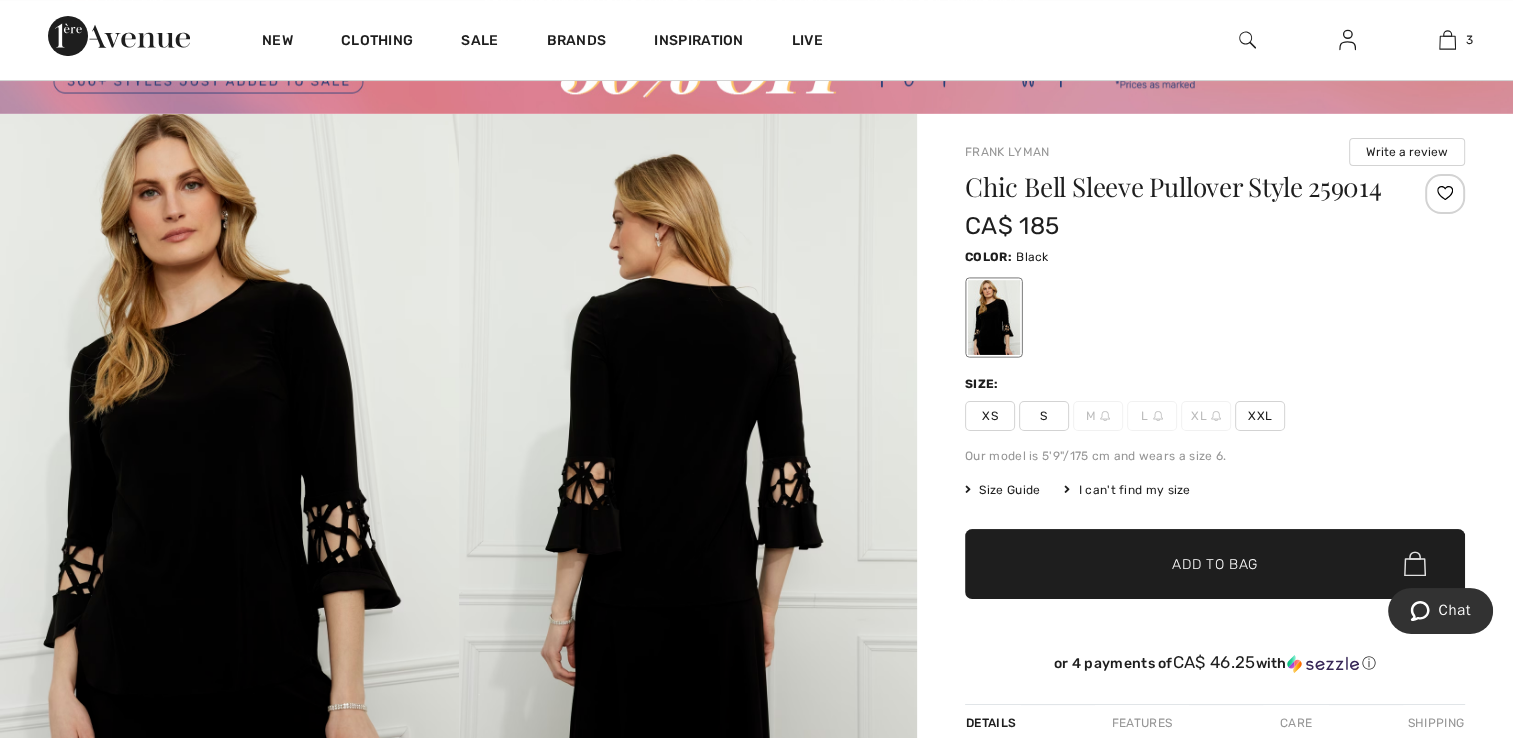 click on "Size Guide" at bounding box center (1002, 490) 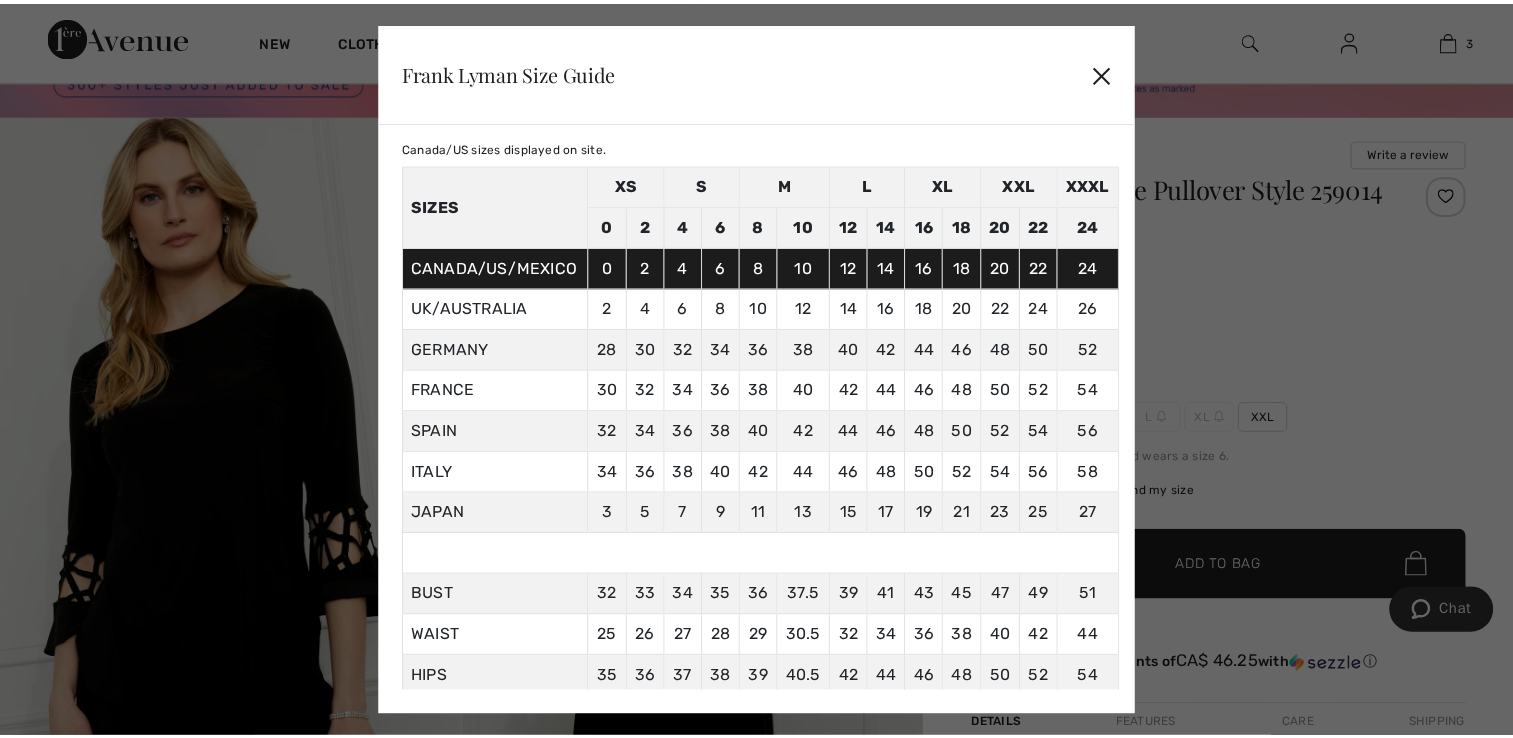 scroll, scrollTop: 55, scrollLeft: 0, axis: vertical 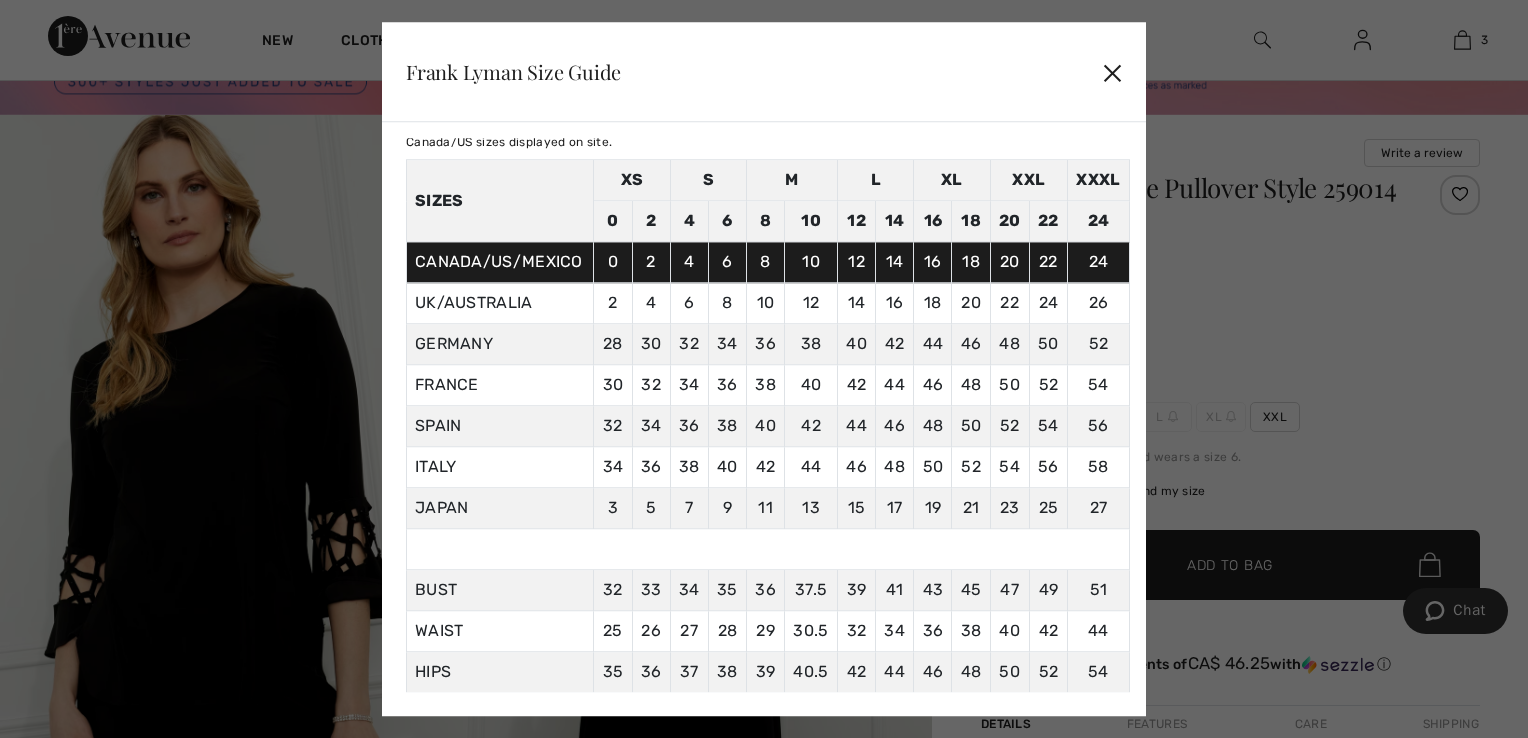 click on "✕" at bounding box center (1112, 72) 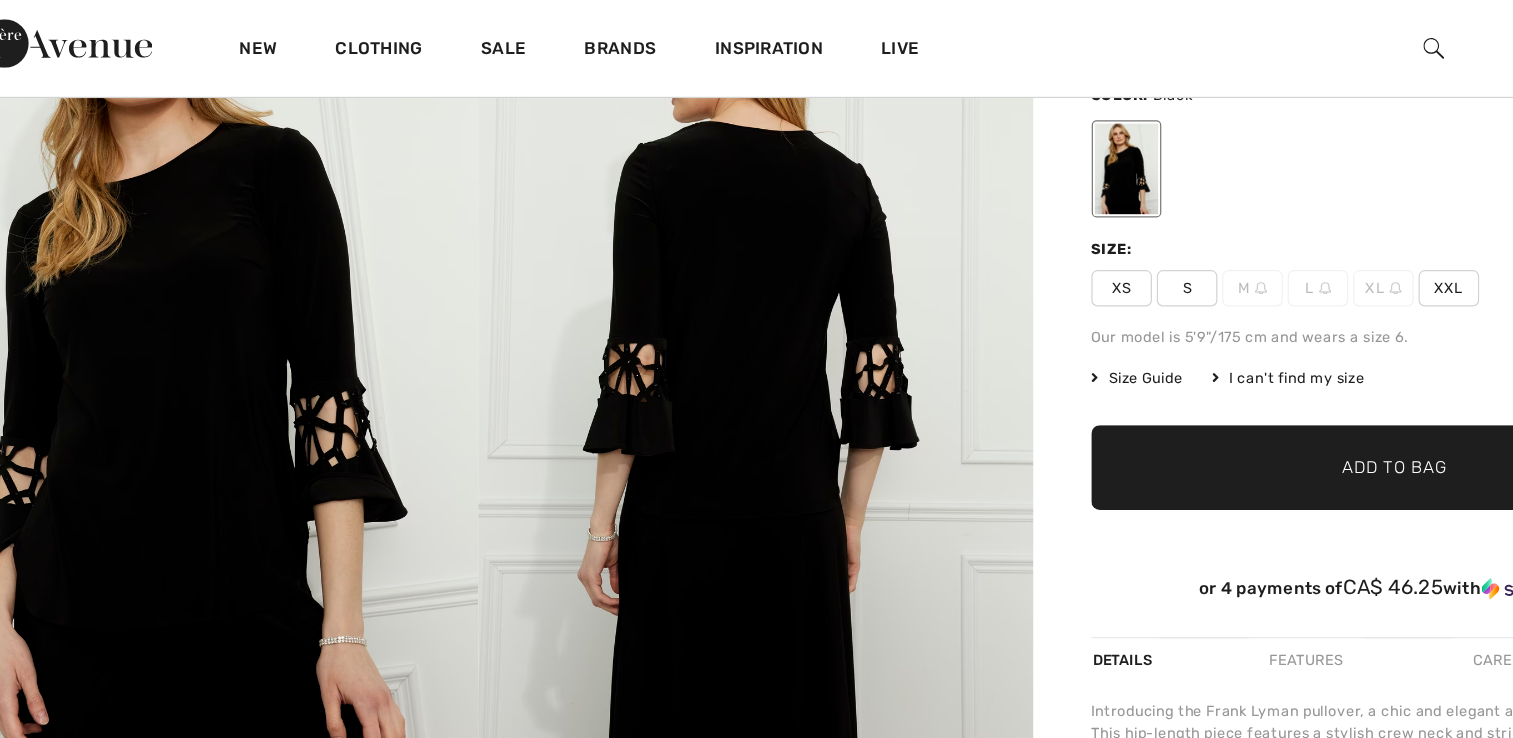 scroll, scrollTop: 277, scrollLeft: 0, axis: vertical 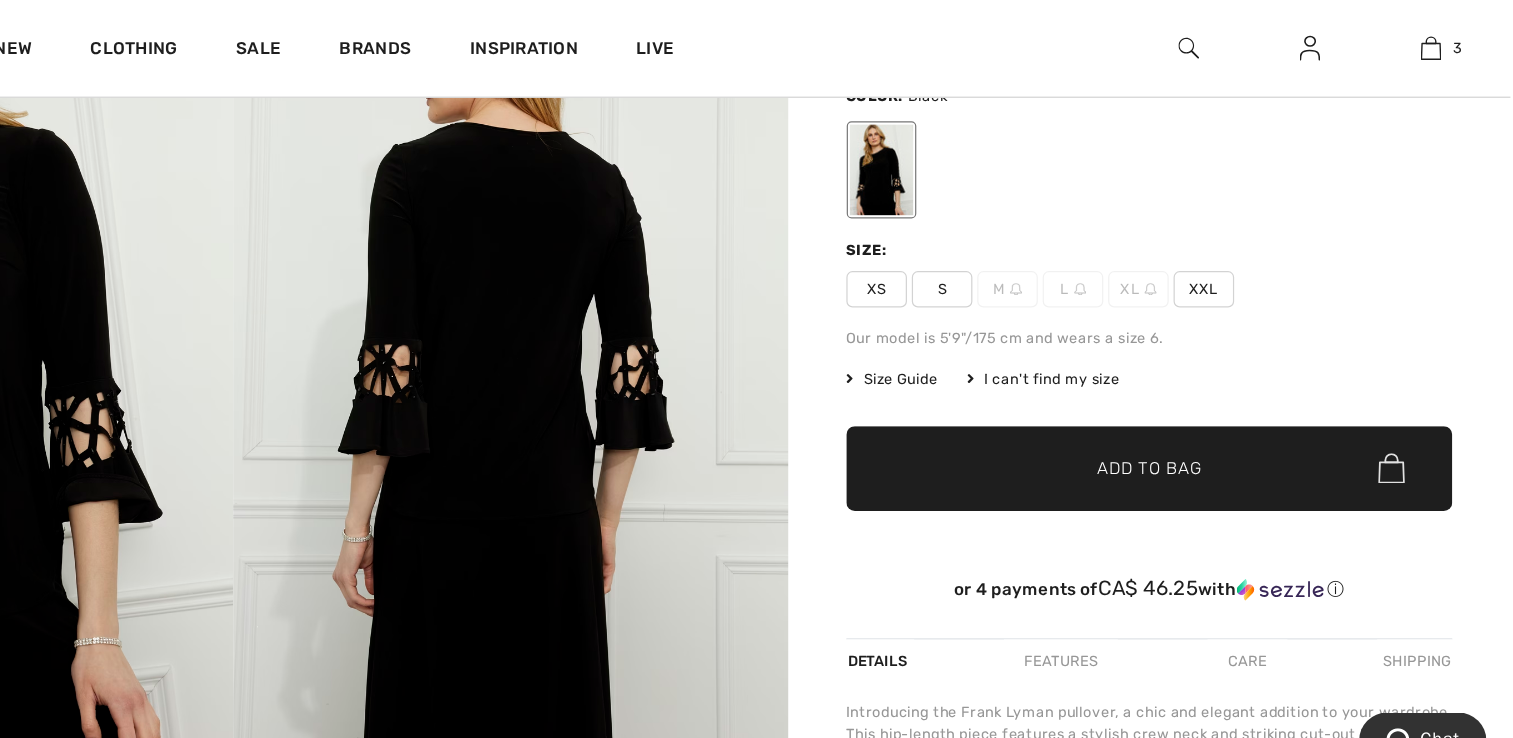 click on "XXL" at bounding box center [1260, 239] 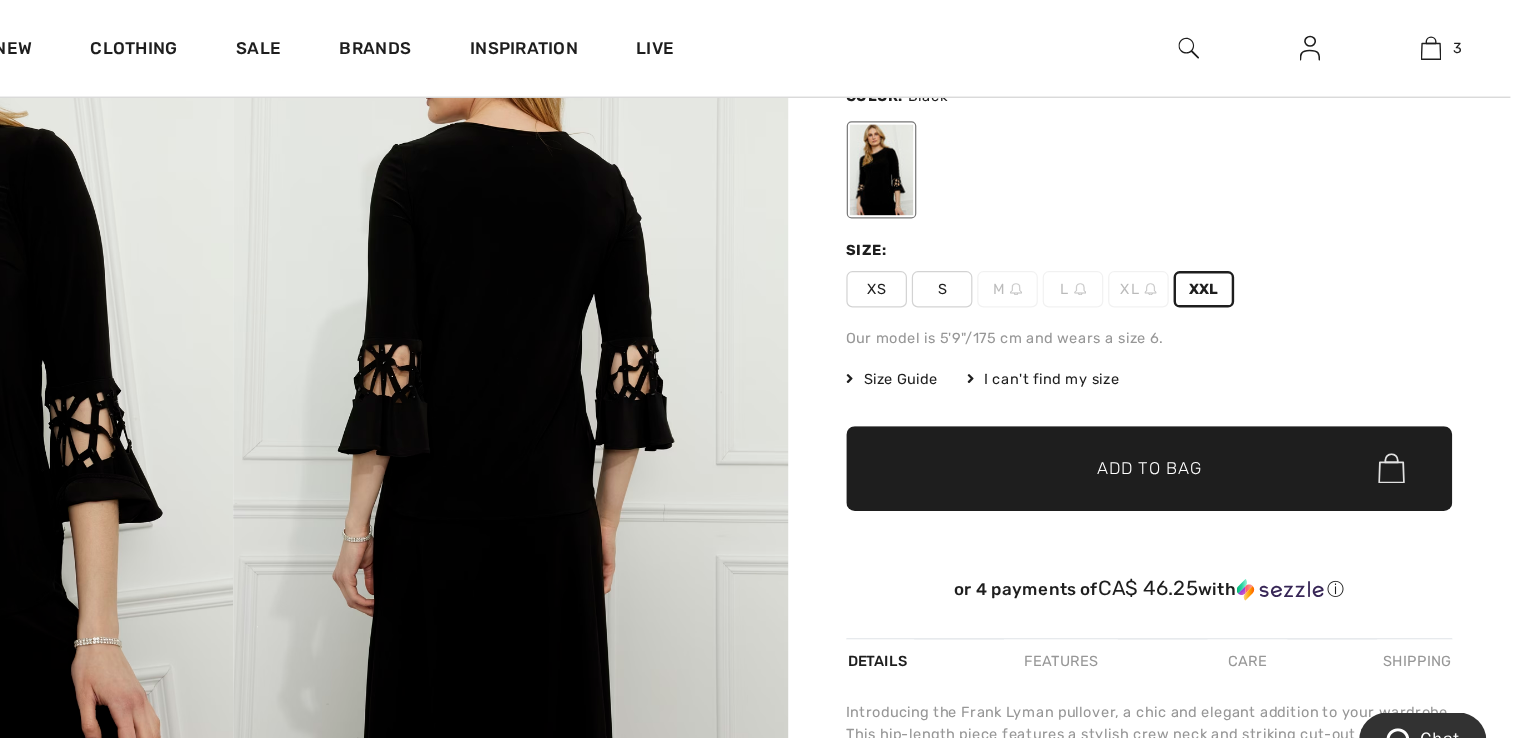 click on "Add to Bag" at bounding box center [1215, 386] 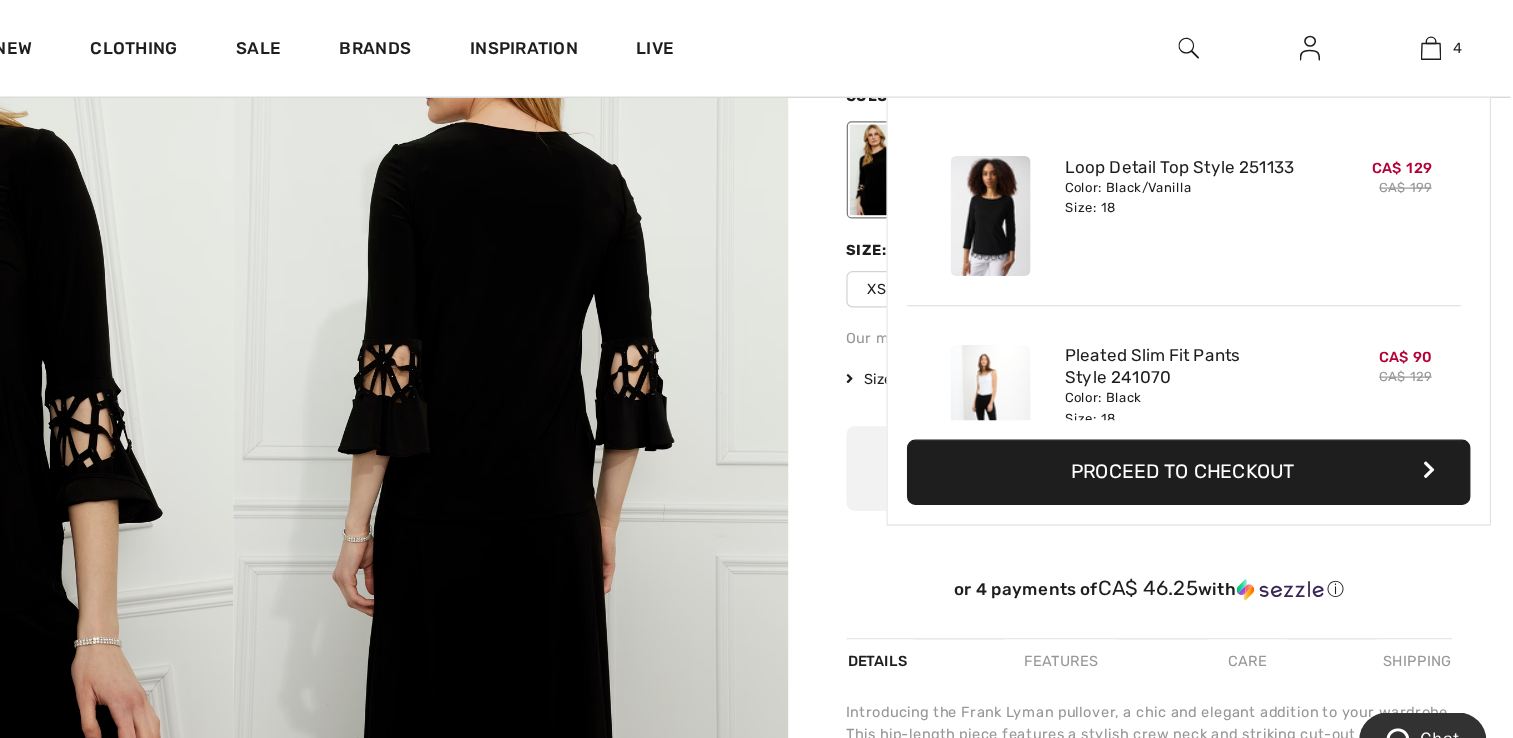 scroll, scrollTop: 288, scrollLeft: 0, axis: vertical 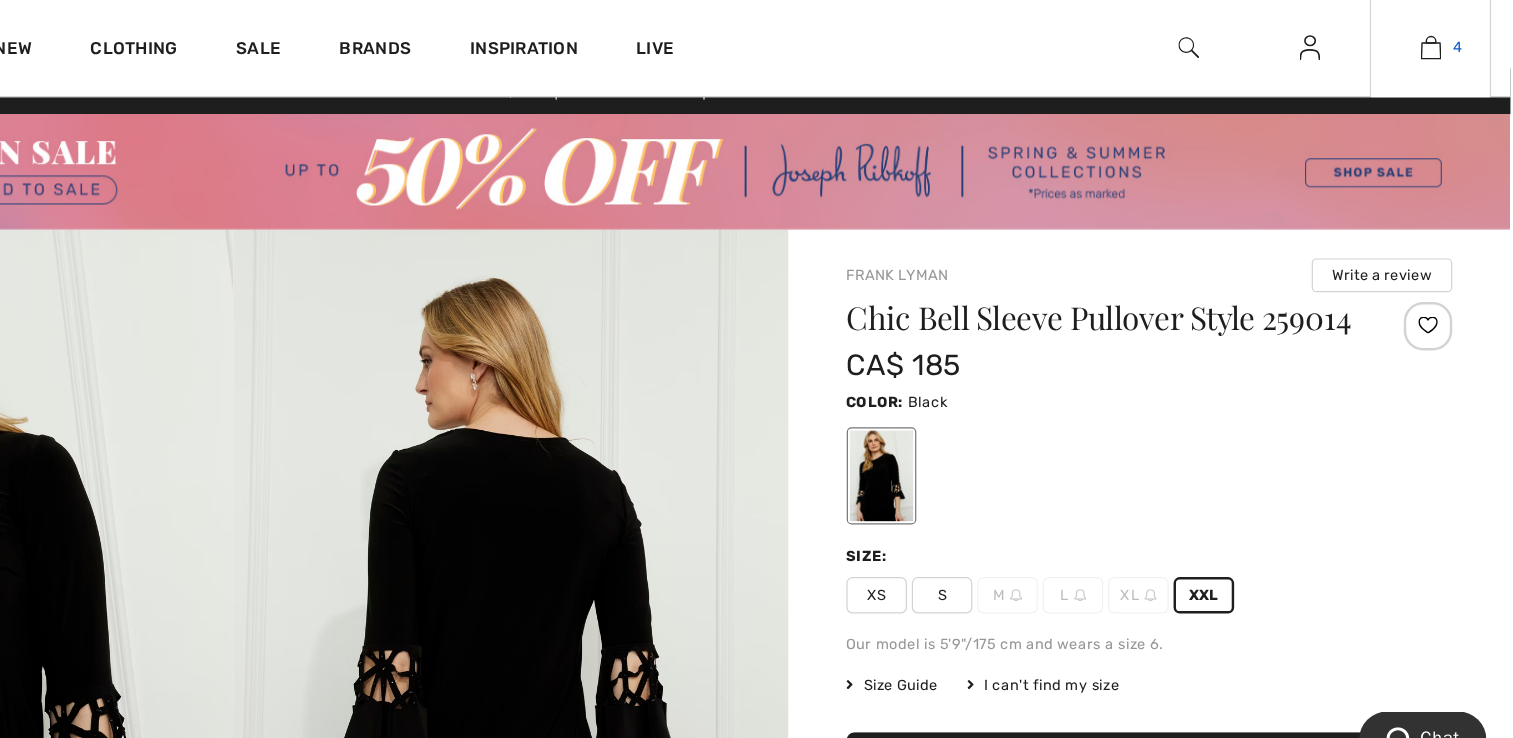 click at bounding box center [1447, 40] 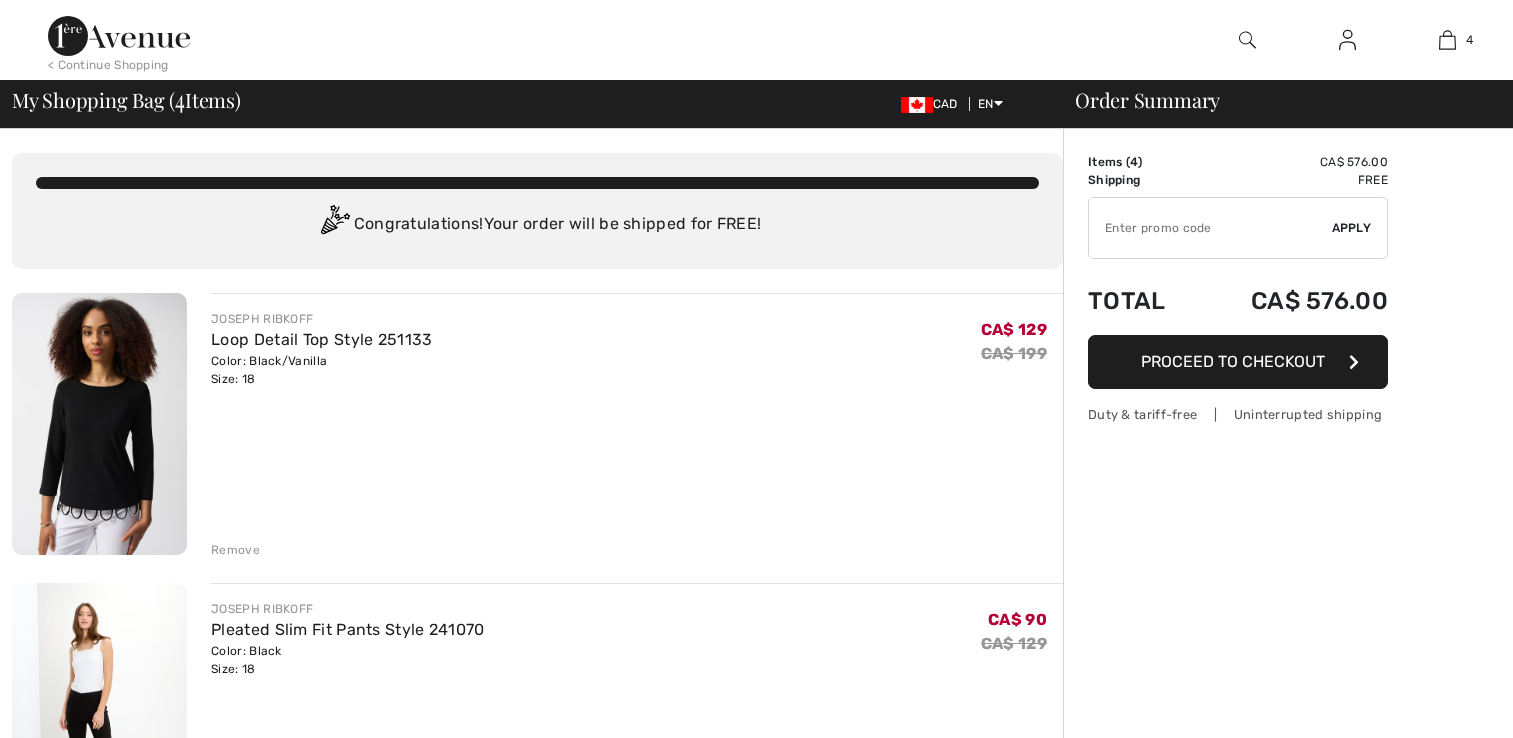 scroll, scrollTop: 0, scrollLeft: 0, axis: both 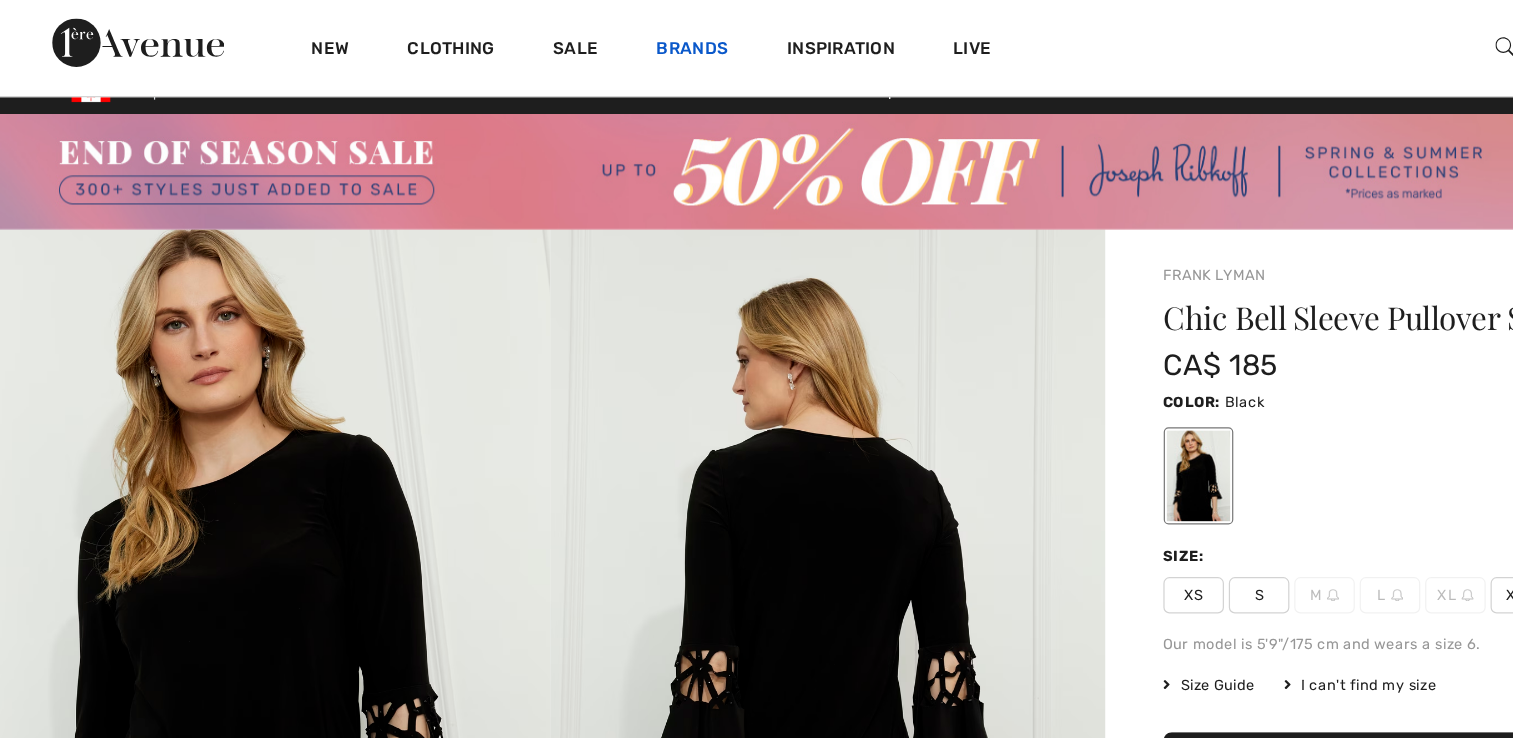 click on "Brands" at bounding box center [577, 42] 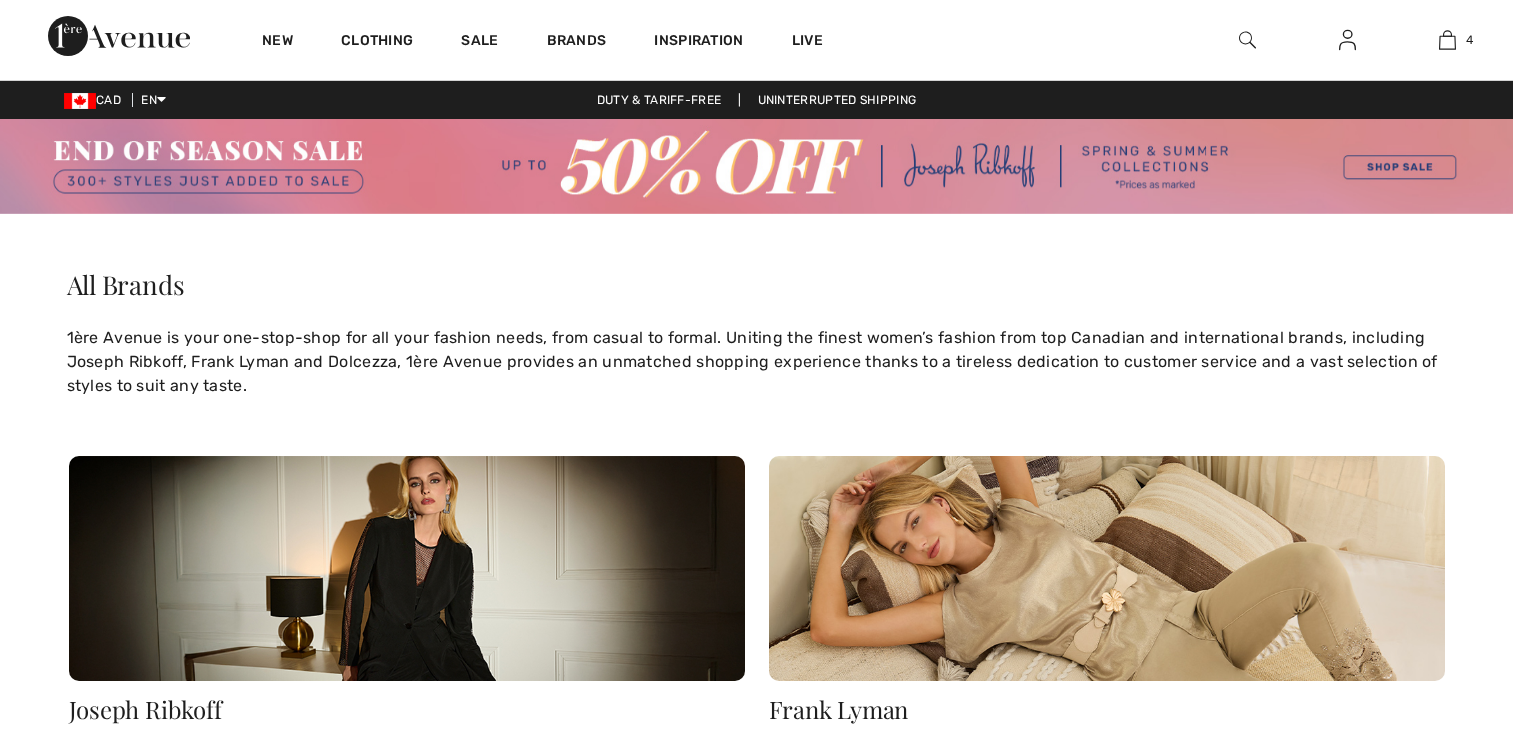 scroll, scrollTop: 0, scrollLeft: 0, axis: both 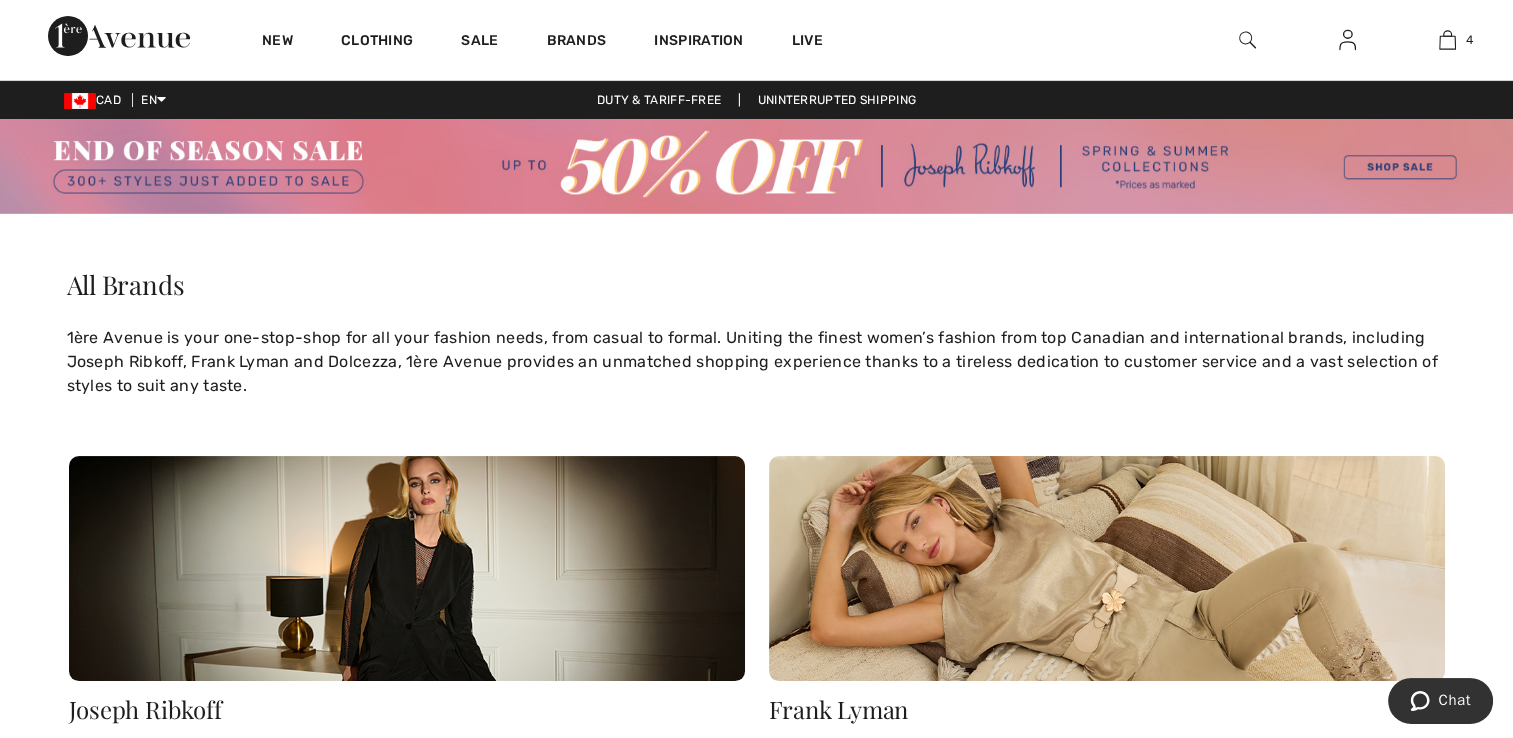 click on "Inspiration" at bounding box center (698, 42) 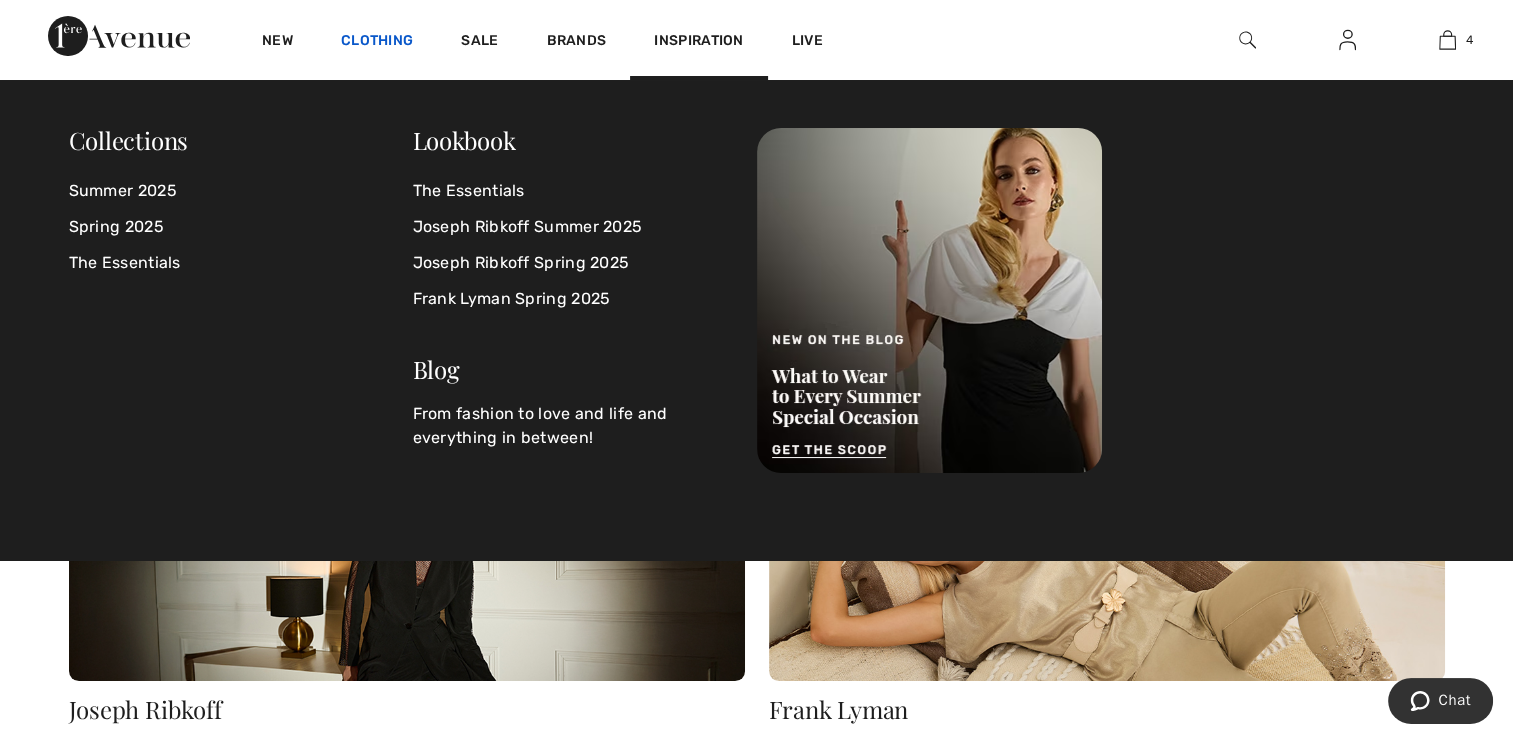 click on "Clothing" at bounding box center [377, 42] 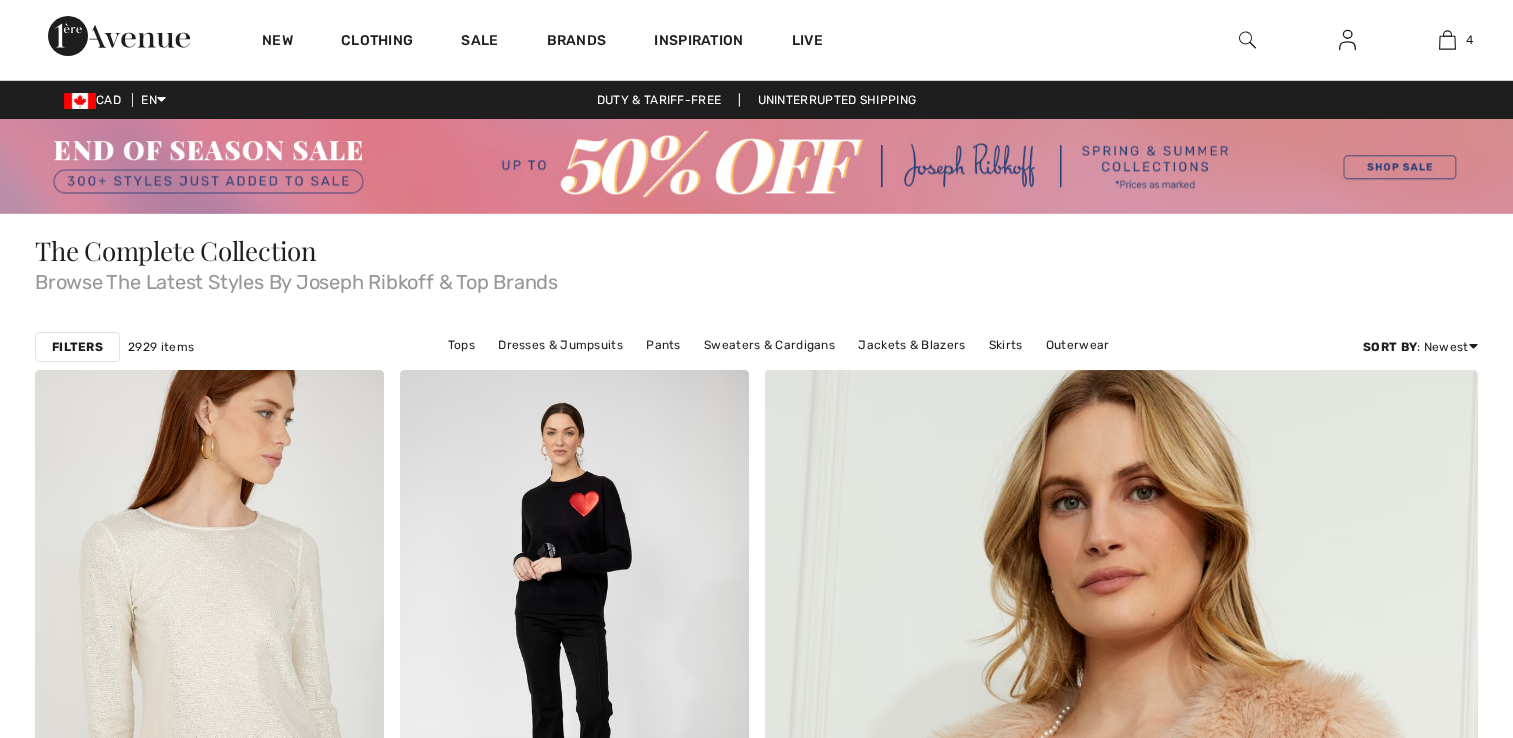 scroll, scrollTop: 0, scrollLeft: 0, axis: both 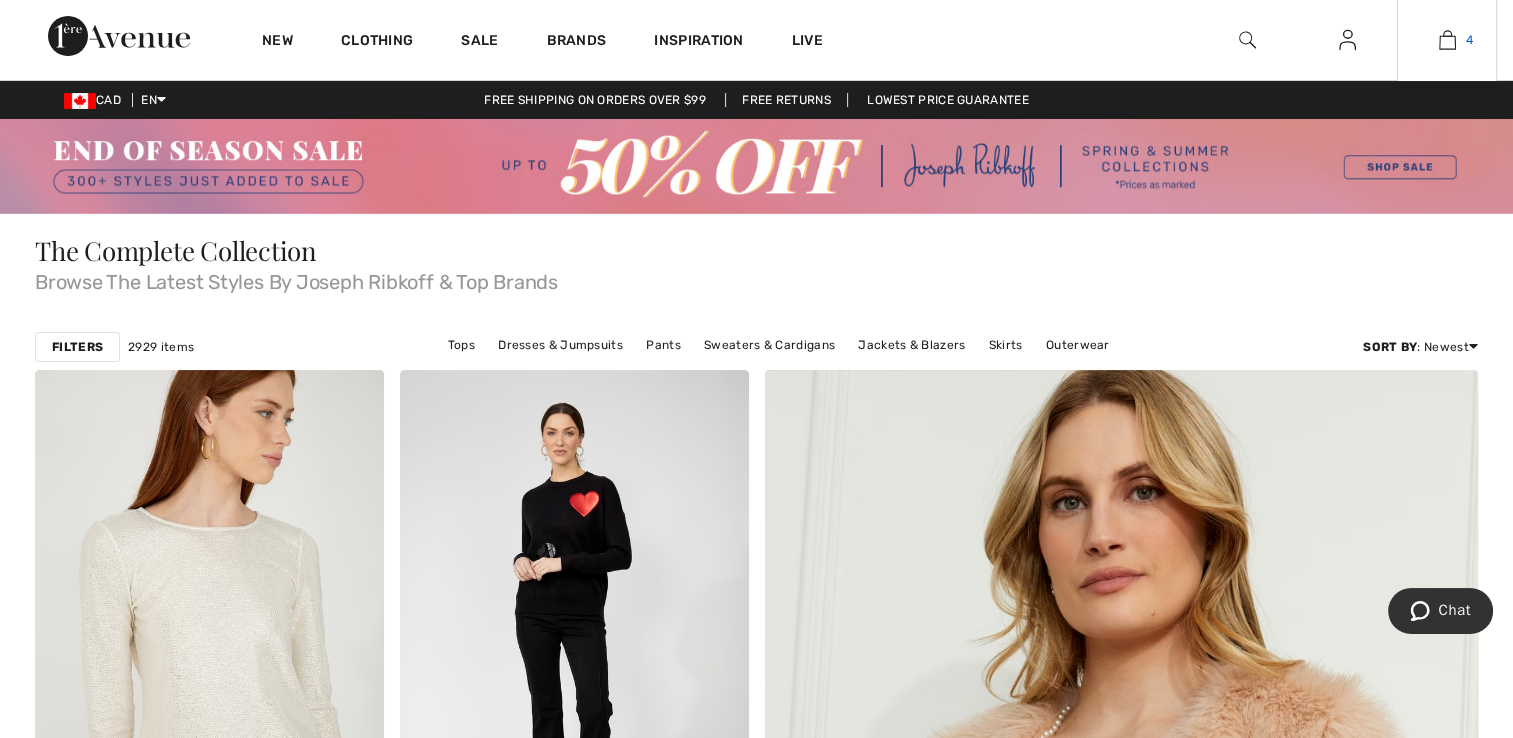 click at bounding box center [1447, 40] 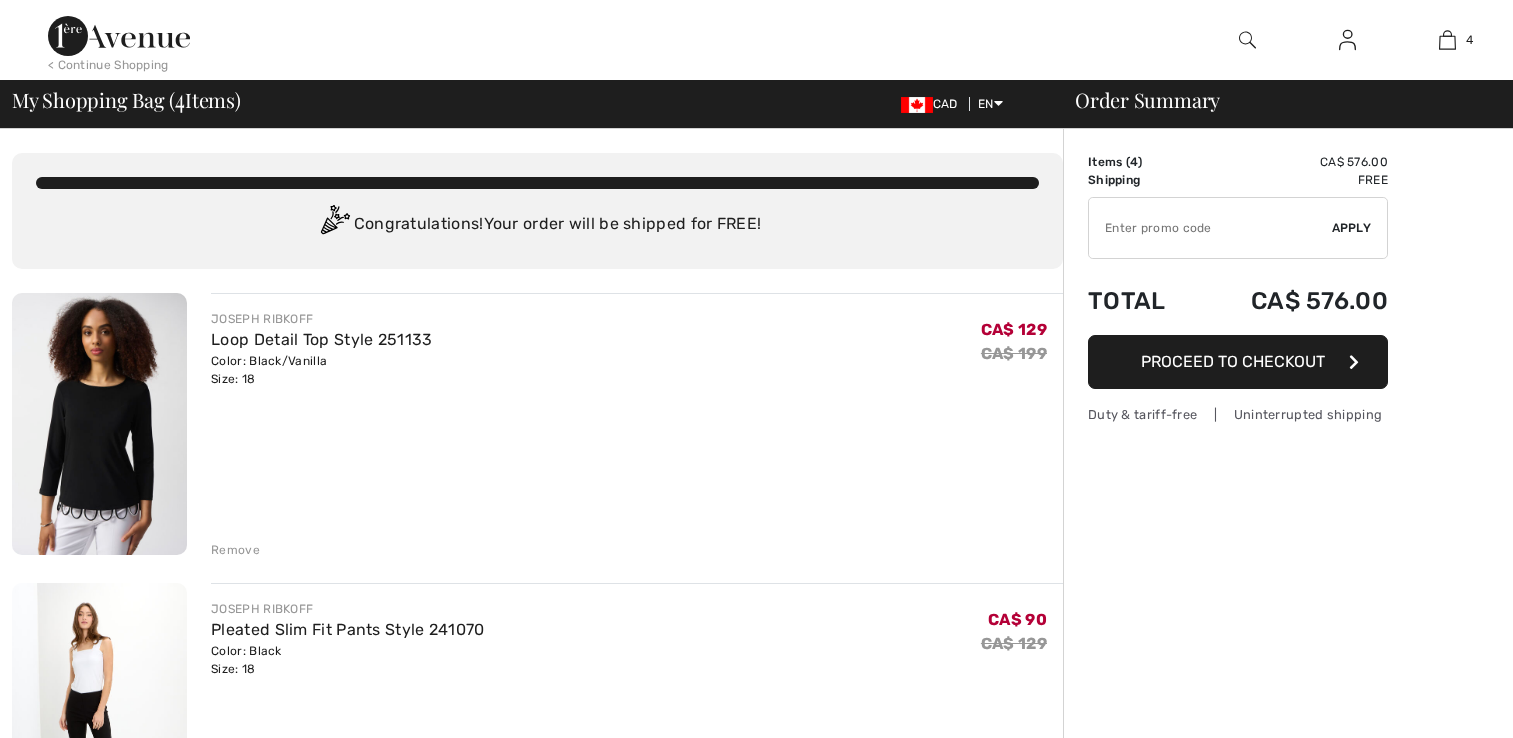 scroll, scrollTop: 0, scrollLeft: 0, axis: both 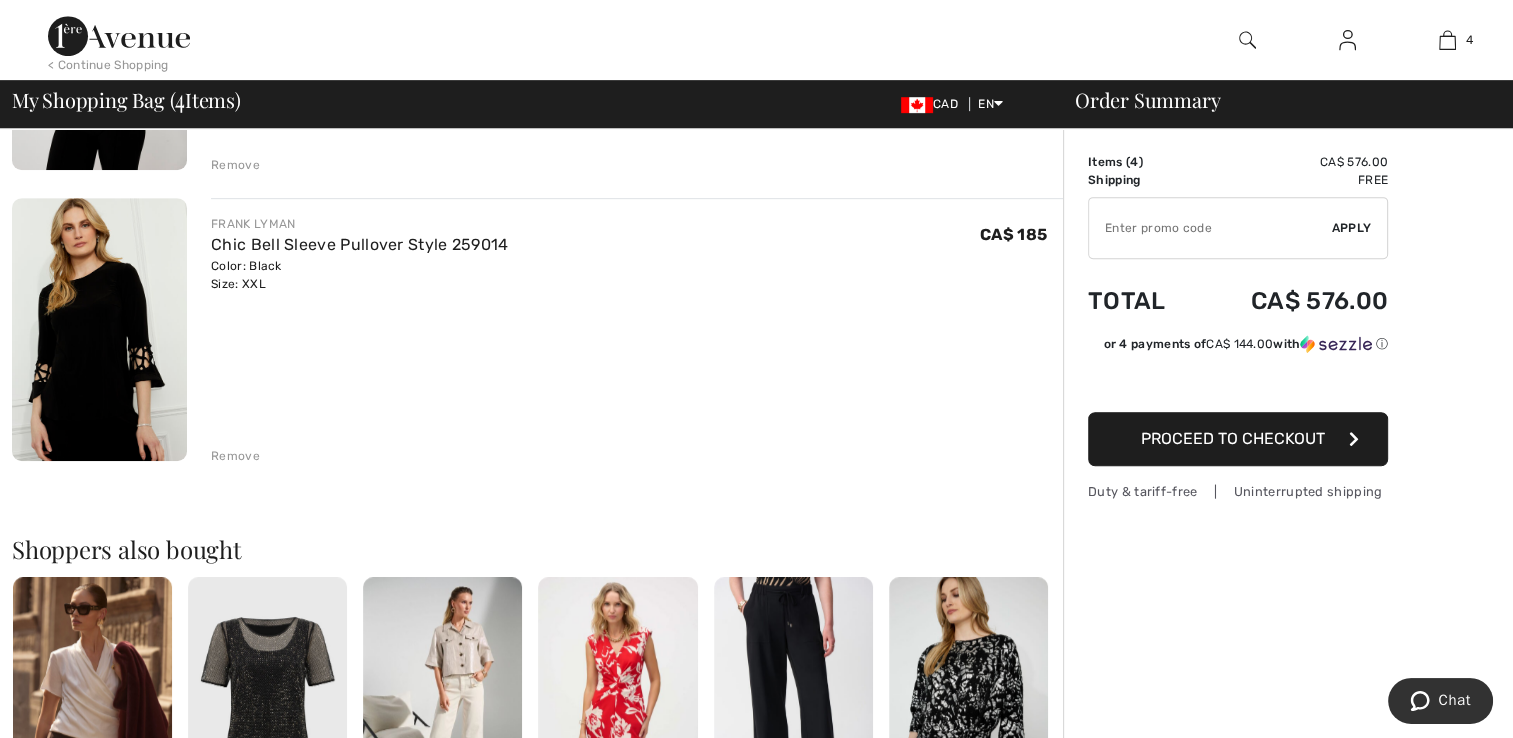 click on "Remove" at bounding box center [235, 456] 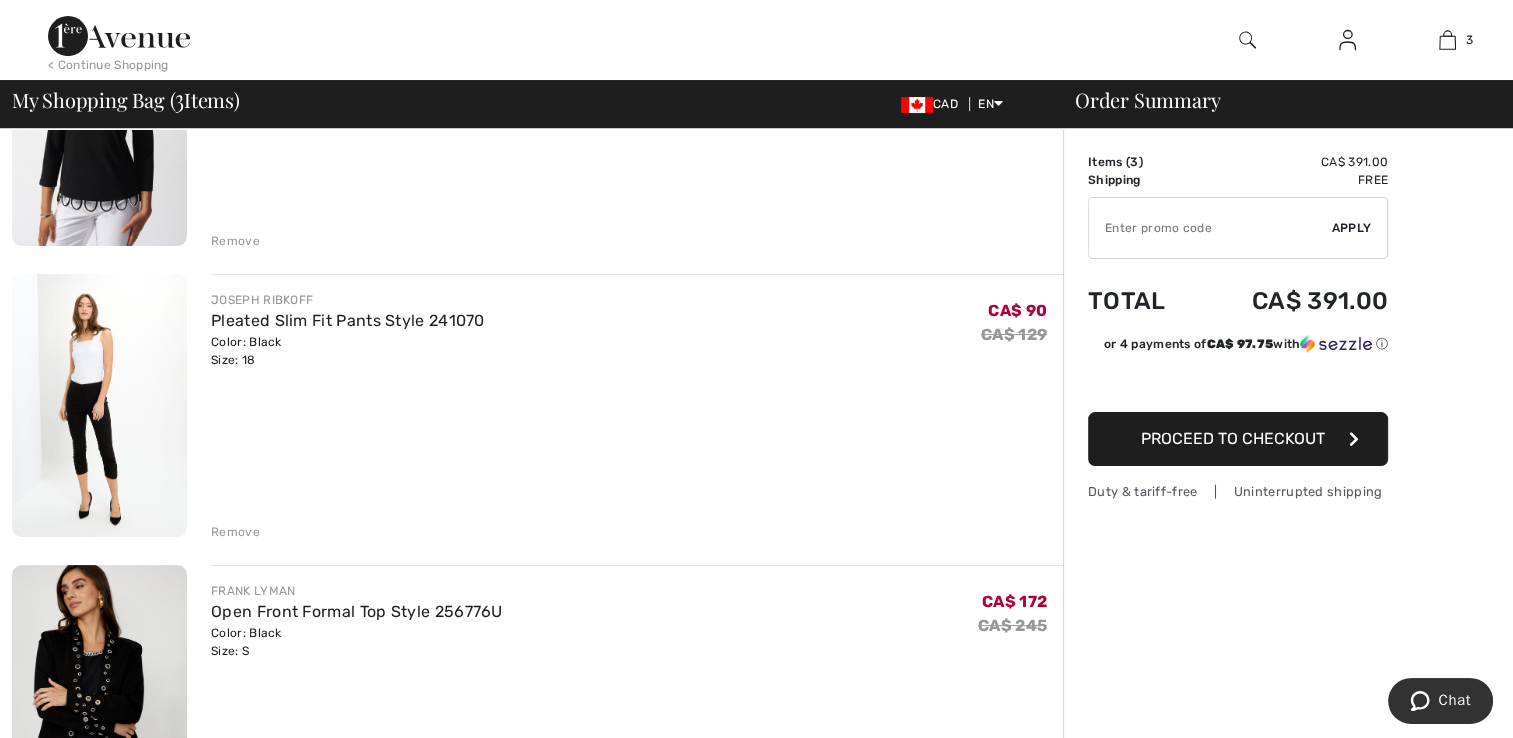 scroll, scrollTop: 298, scrollLeft: 0, axis: vertical 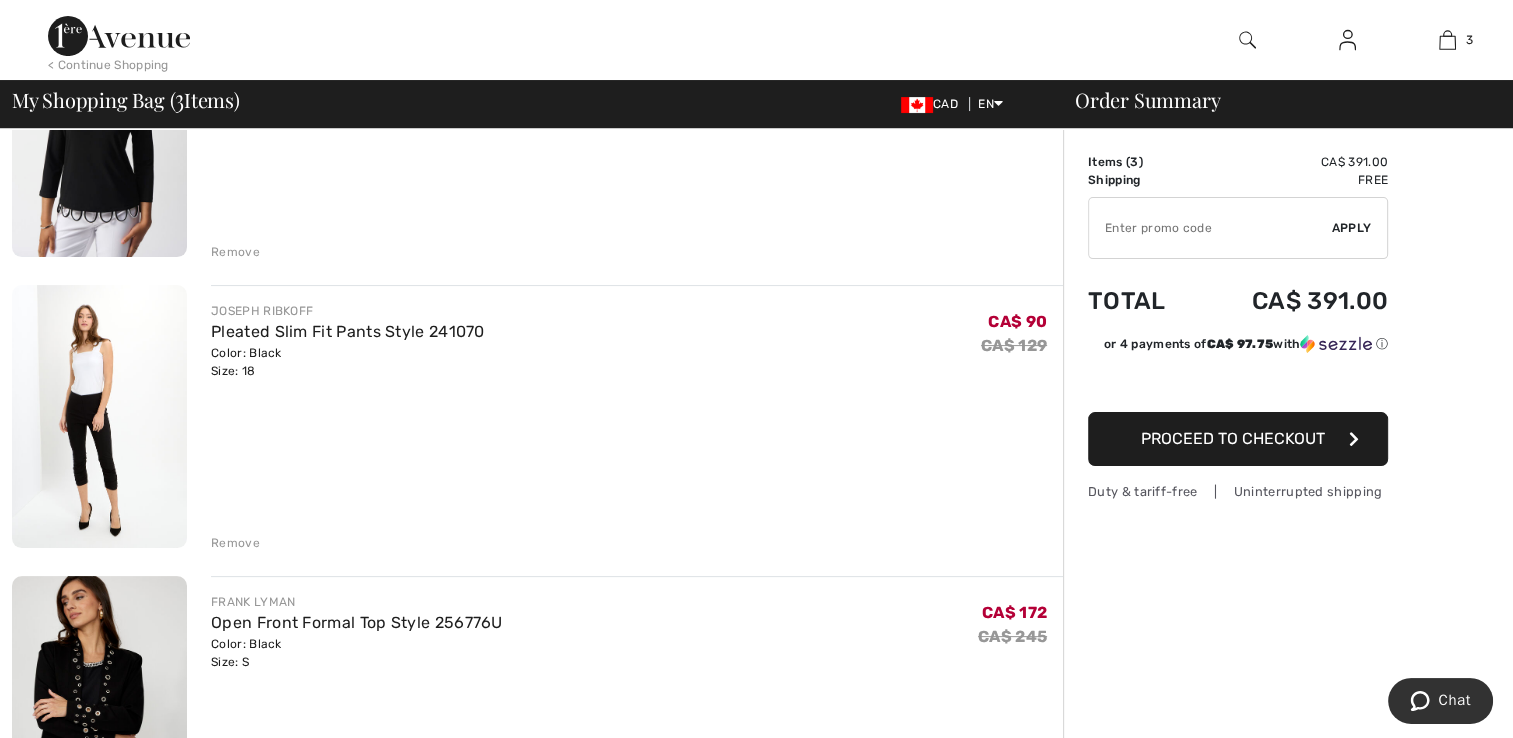 click on "[FIRST] [LAST]
Open Front Formal Top Style 256776U
Color: Black
Size: S
Final Sale
[CURRENCY] 172
[CURRENCY] 245
[CURRENCY] 172
[CURRENCY] 245" at bounding box center (637, 632) 